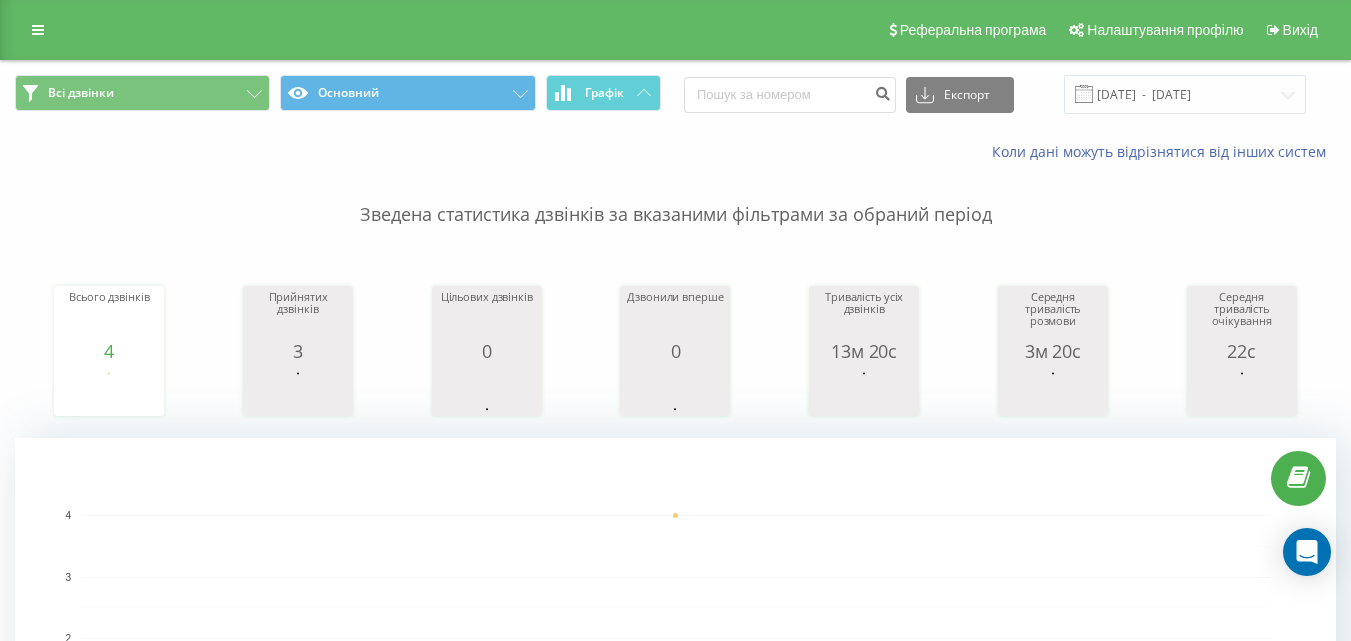 scroll, scrollTop: 0, scrollLeft: 0, axis: both 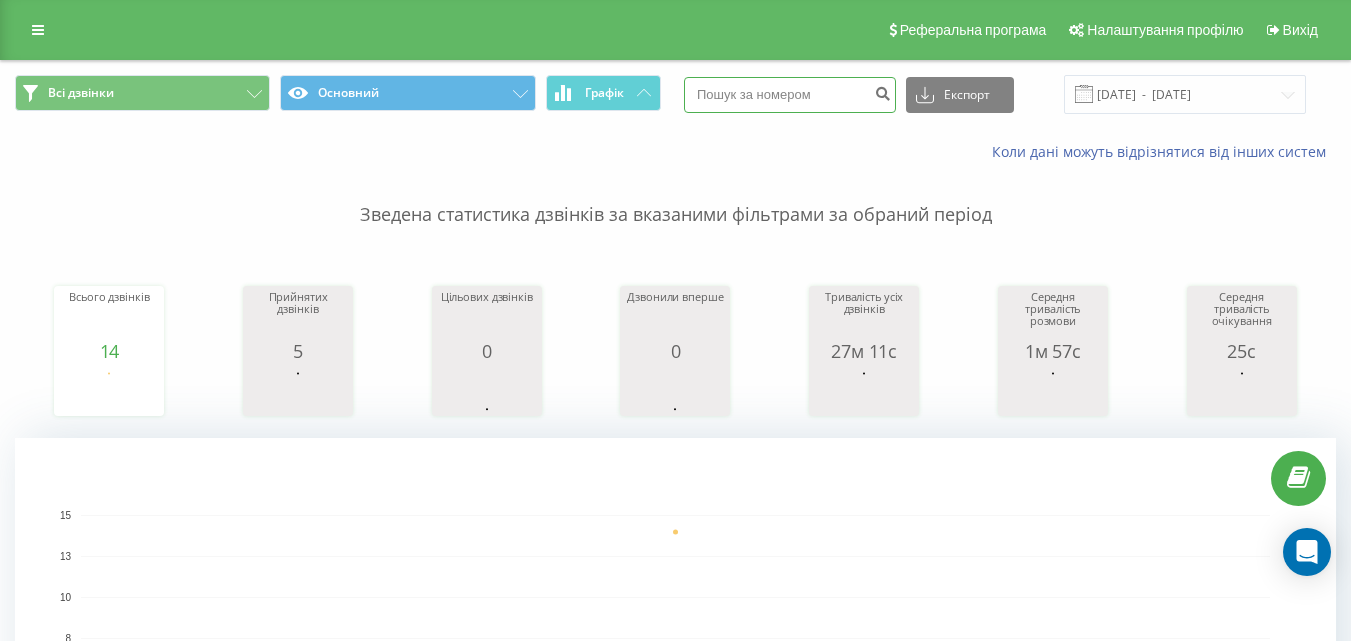 click at bounding box center (790, 95) 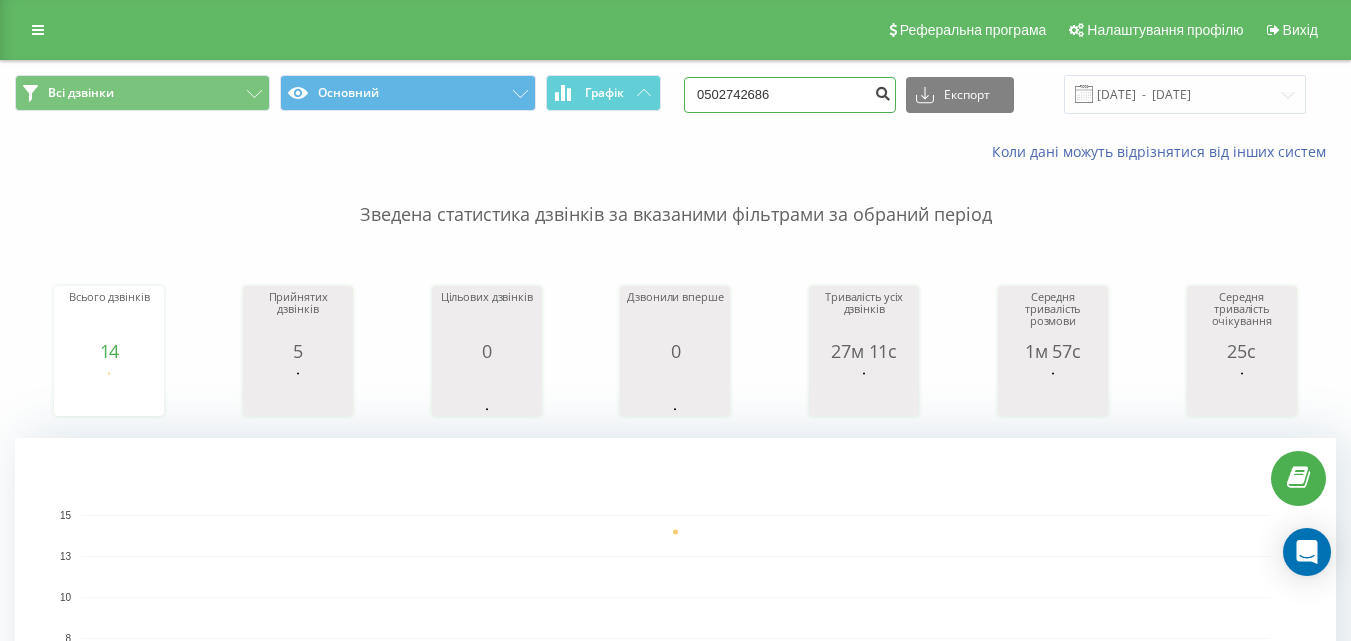 type on "0502742686" 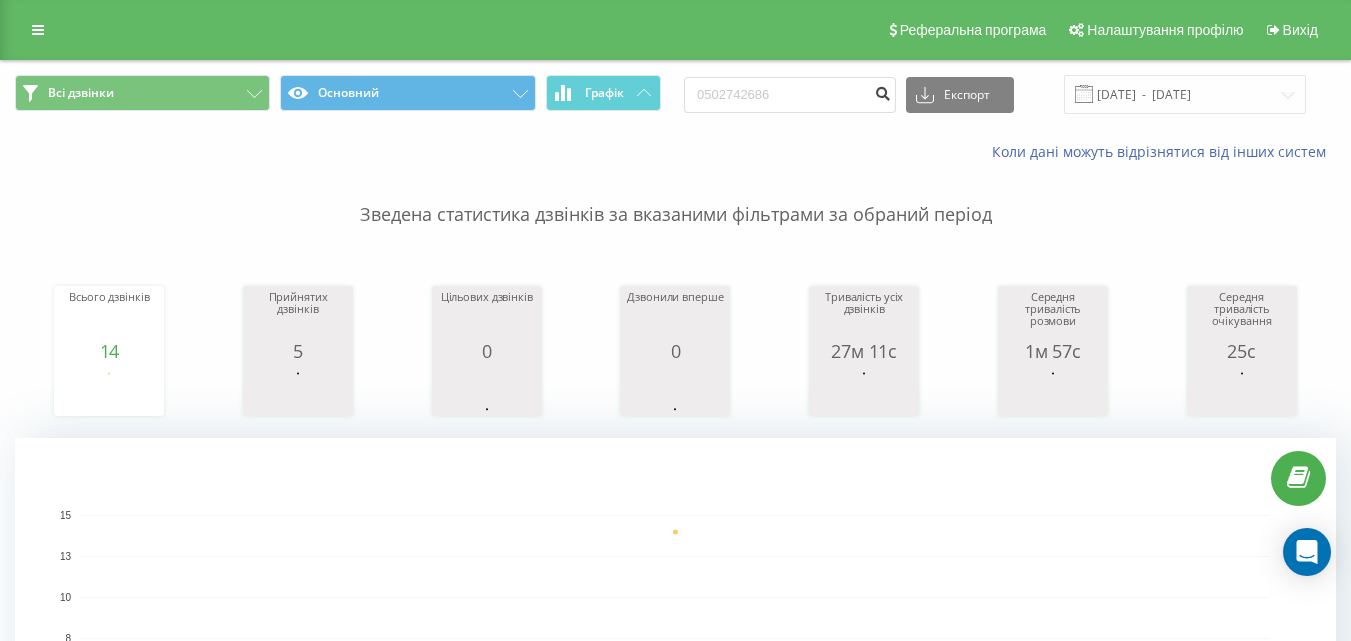 click at bounding box center (882, 91) 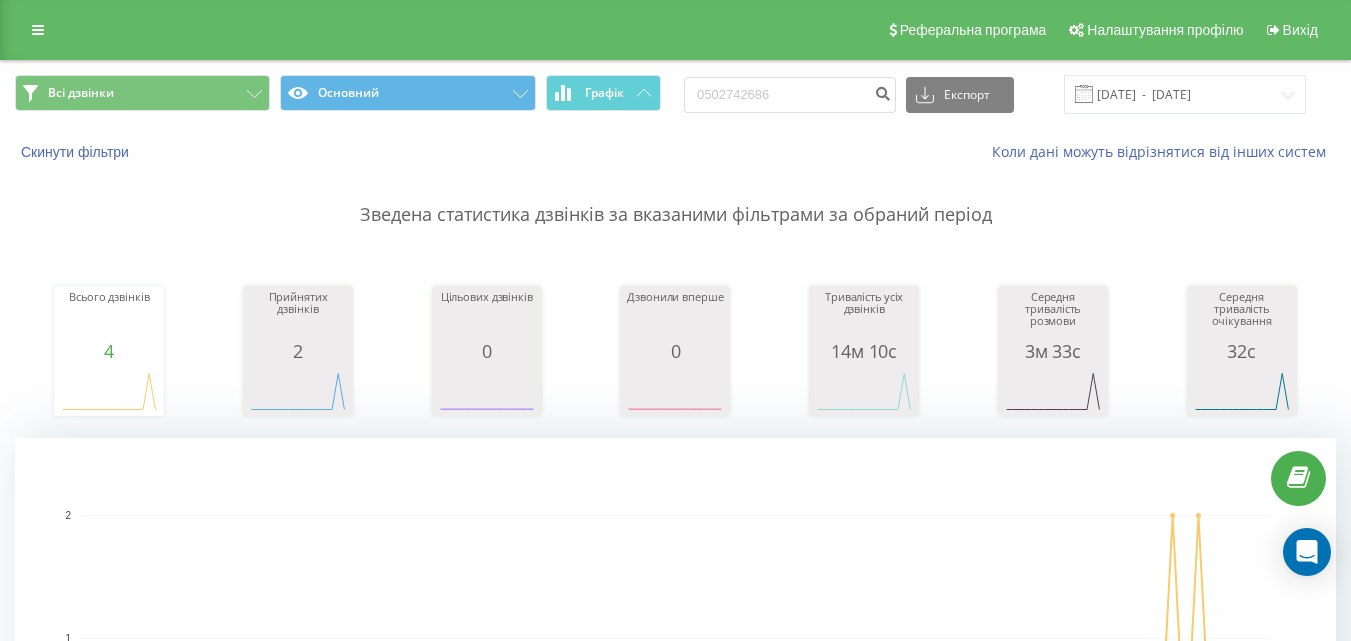 scroll, scrollTop: 0, scrollLeft: 0, axis: both 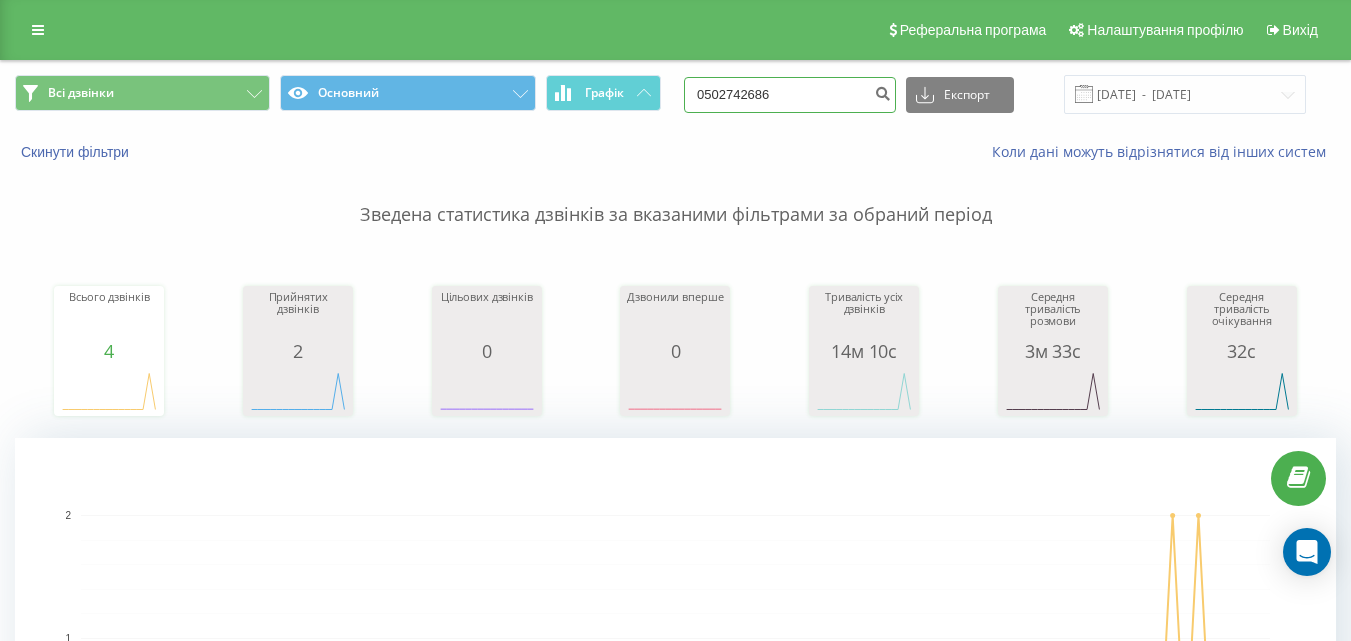 click on "0502742686" at bounding box center [790, 95] 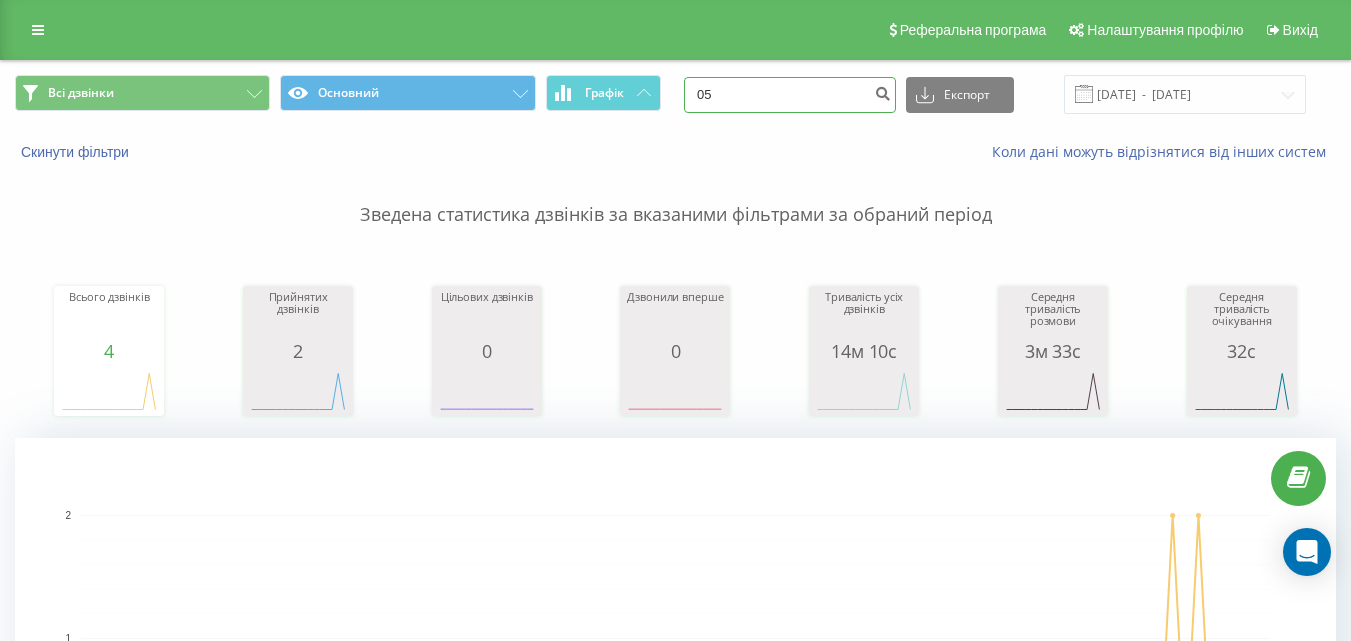 type on "0" 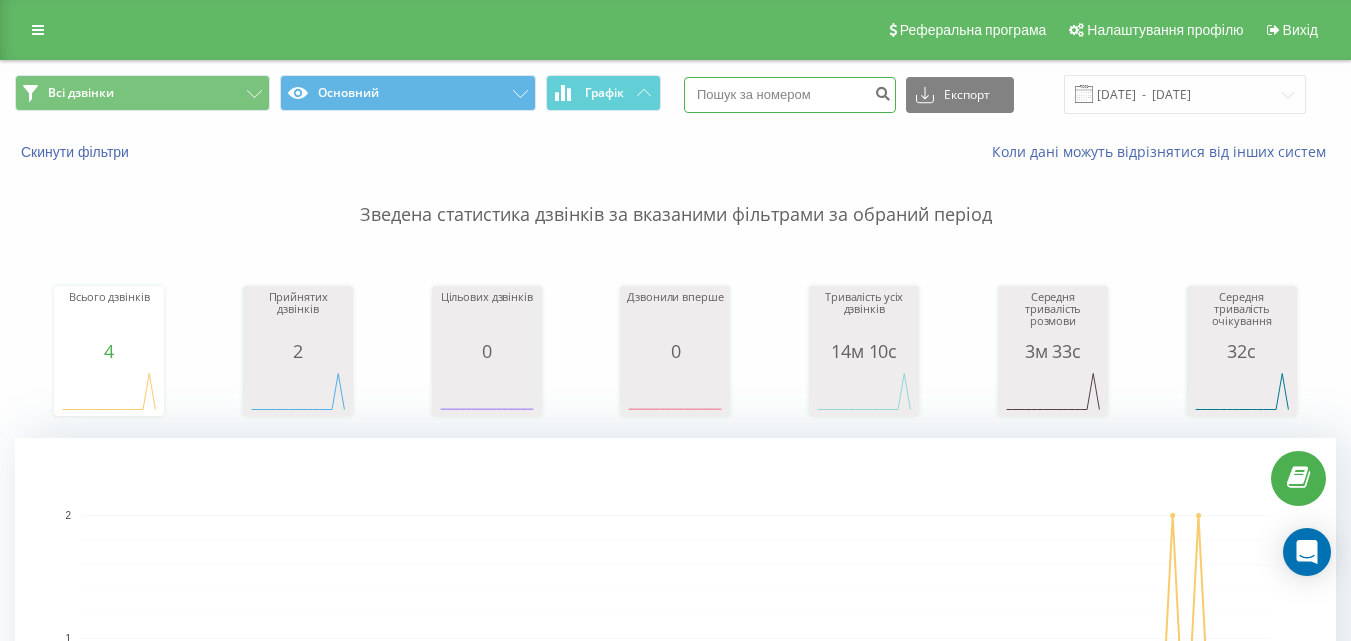 type 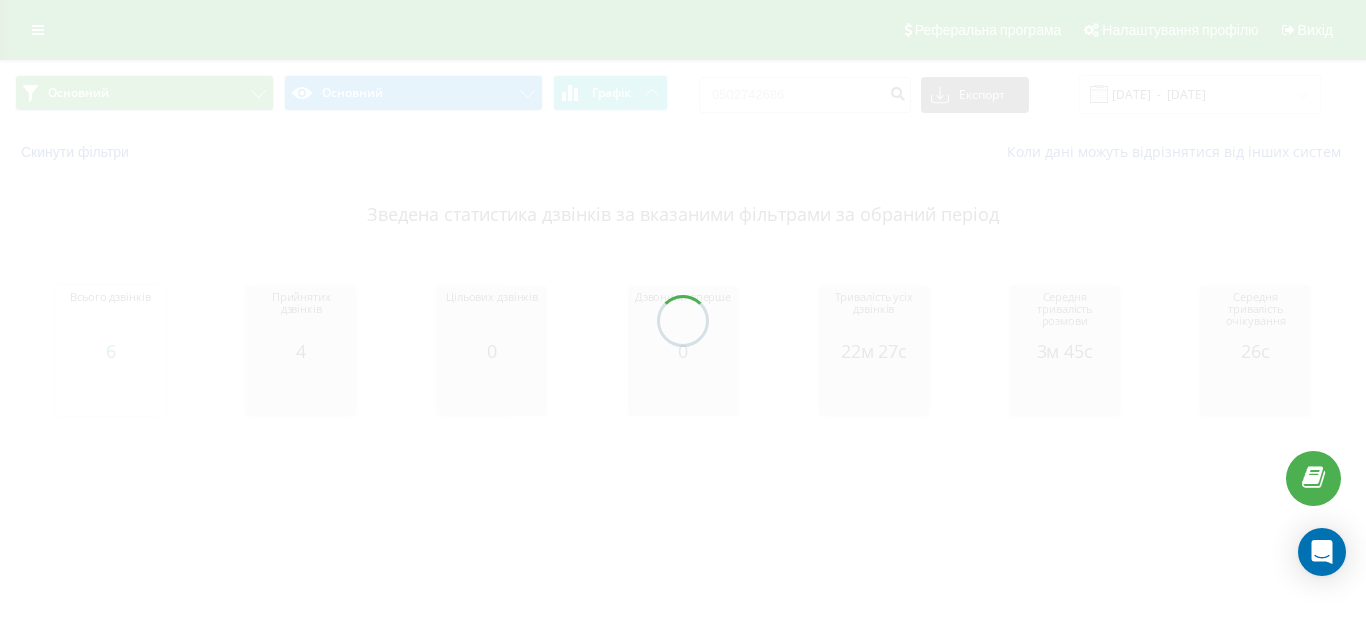 scroll, scrollTop: 0, scrollLeft: 0, axis: both 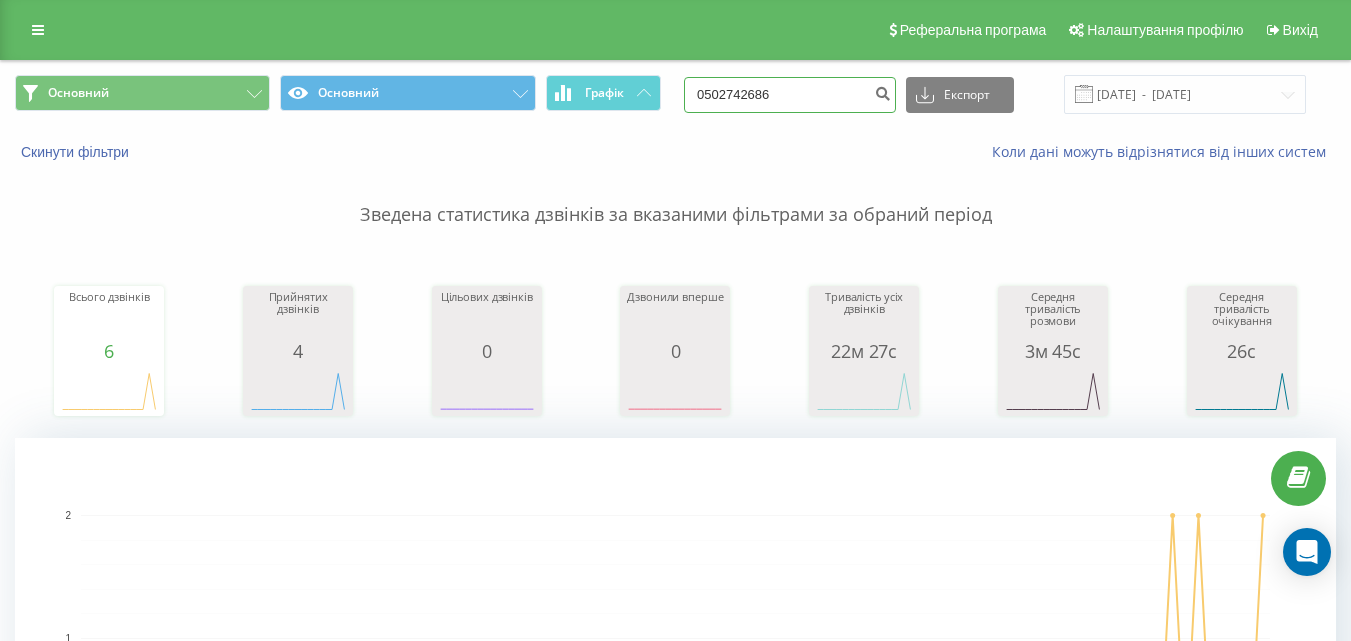 click on "0502742686" at bounding box center (790, 95) 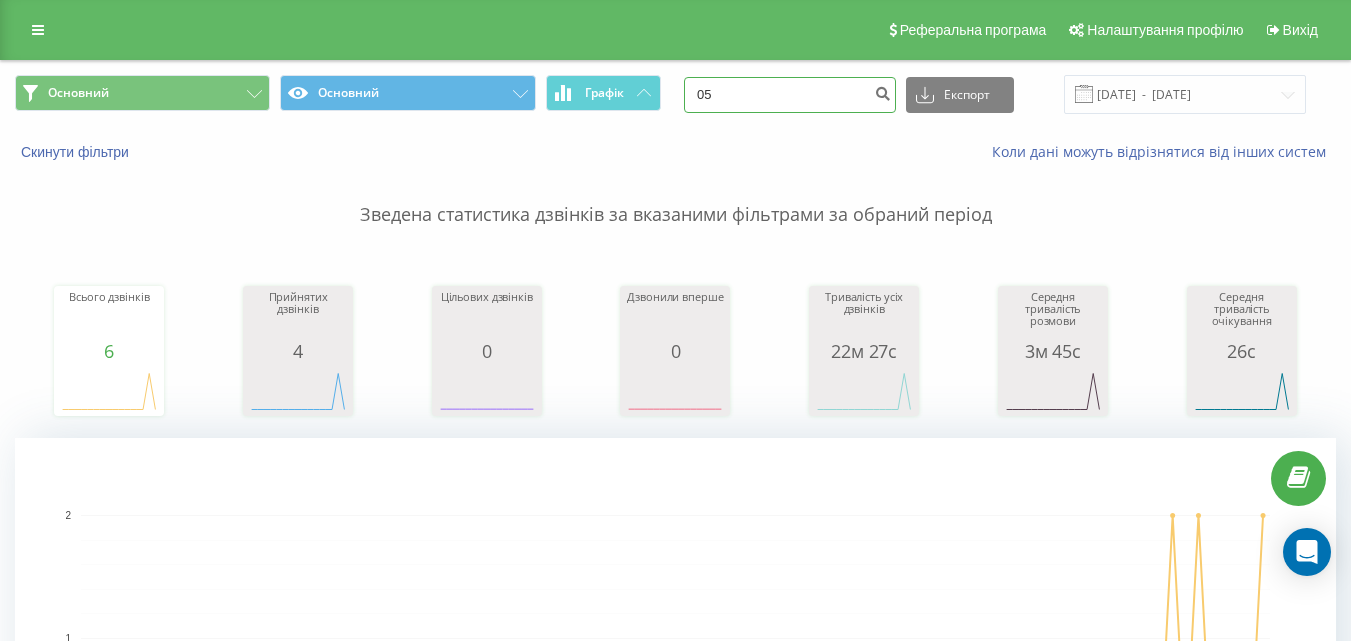 type on "0" 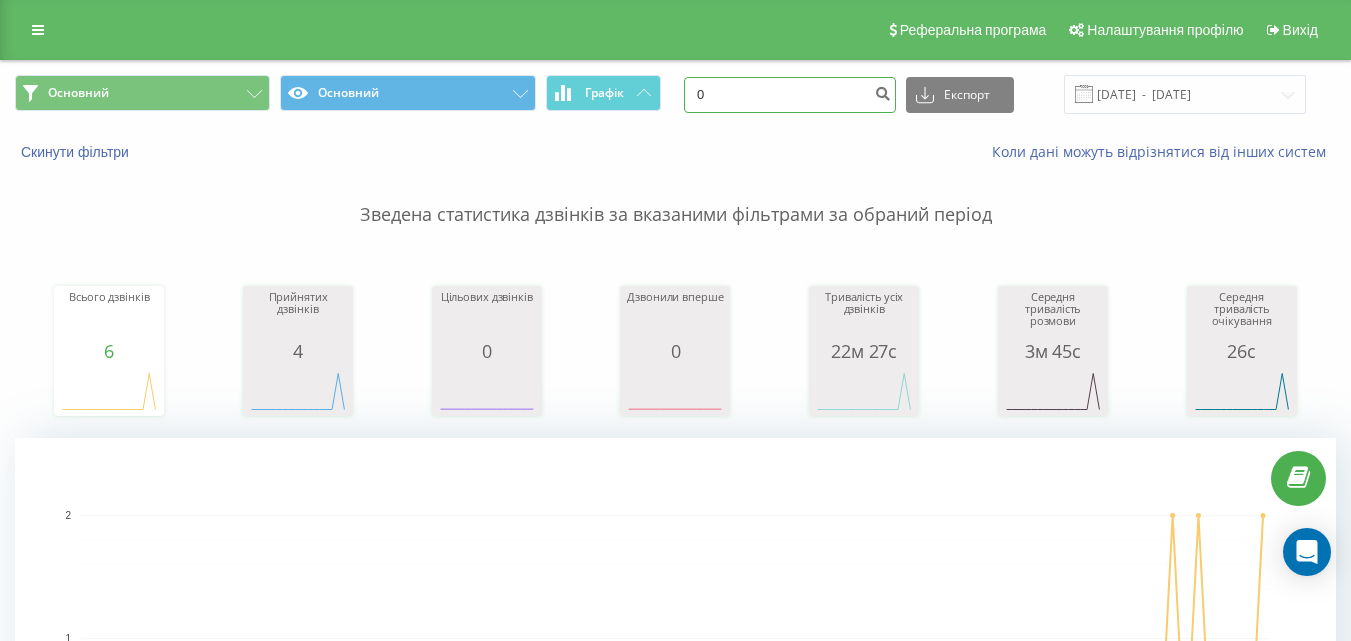 type 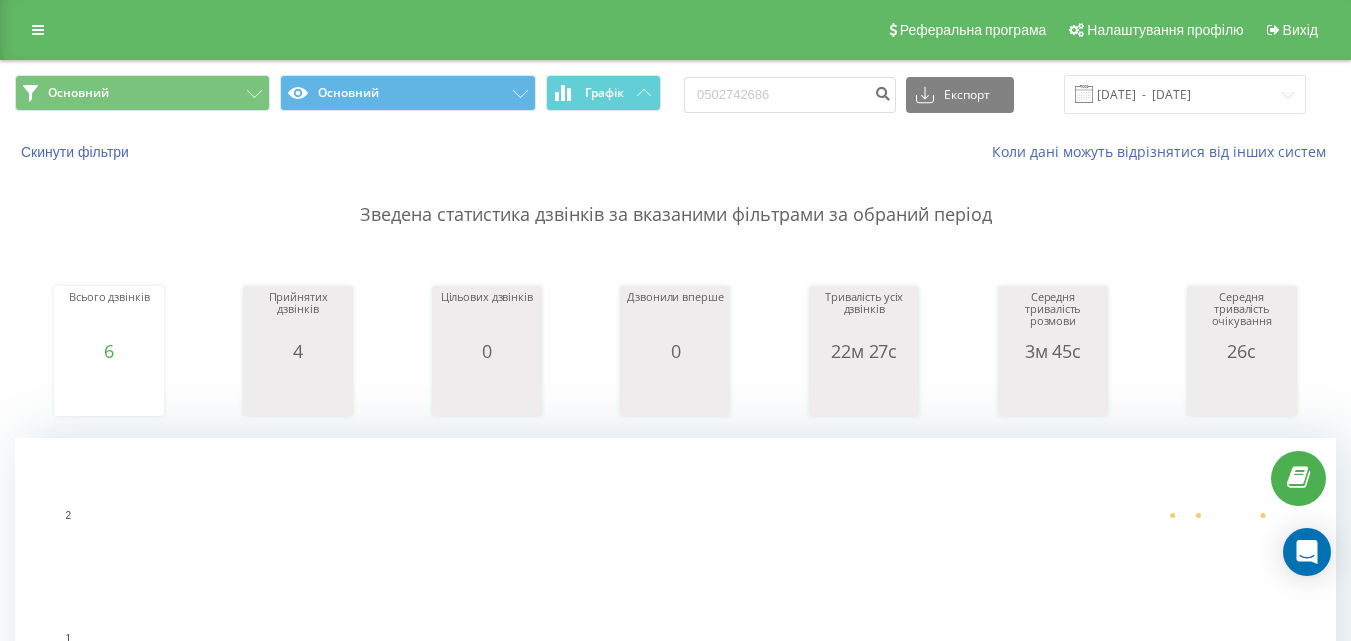 scroll, scrollTop: 0, scrollLeft: 0, axis: both 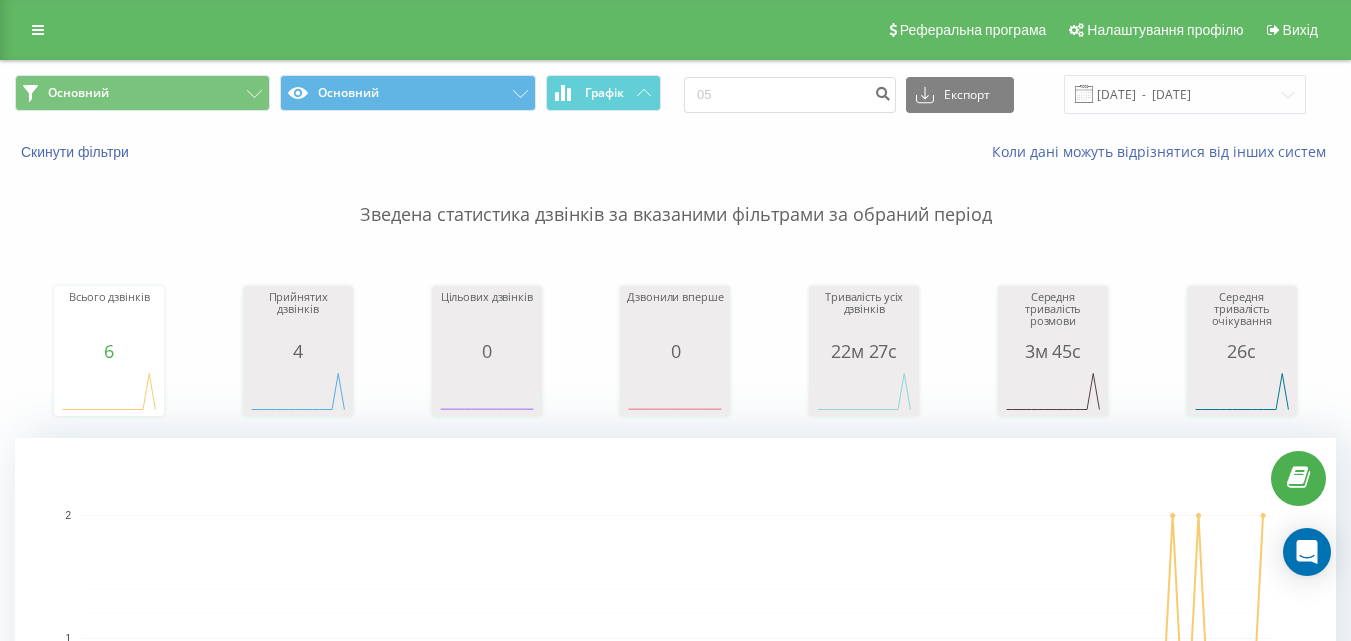 type on "0" 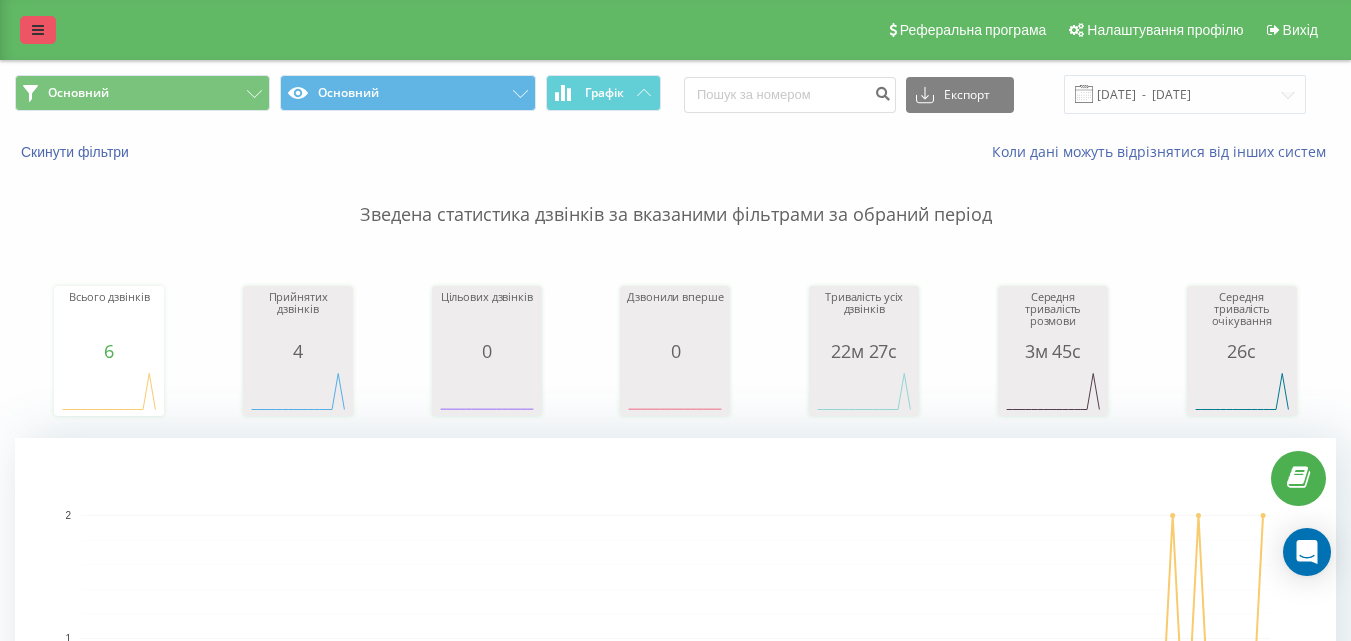 type 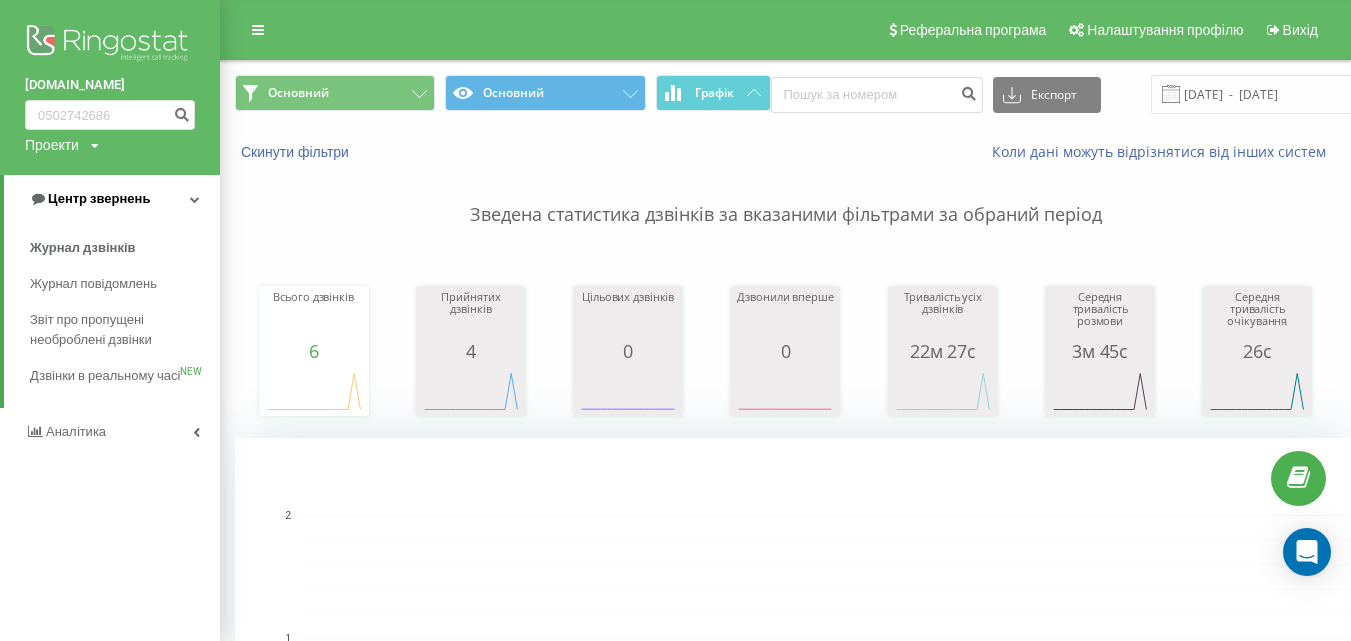 click on "Центр звернень" at bounding box center [89, 199] 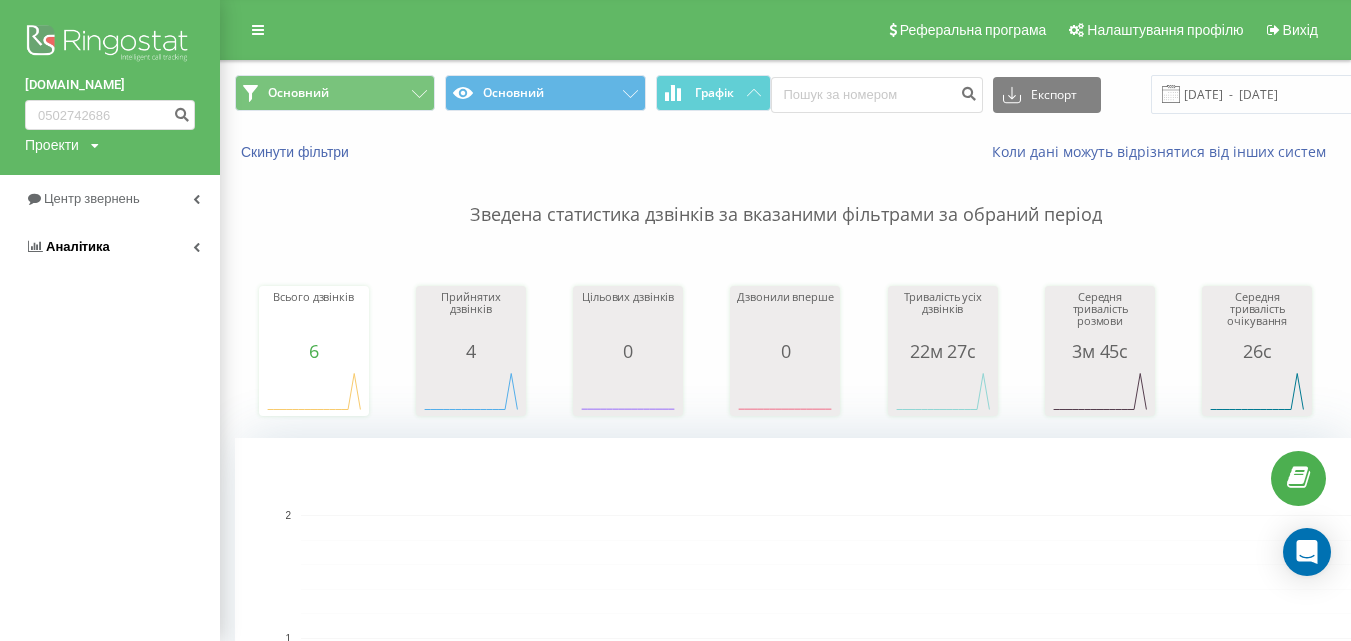 click on "Аналiтика" at bounding box center (78, 246) 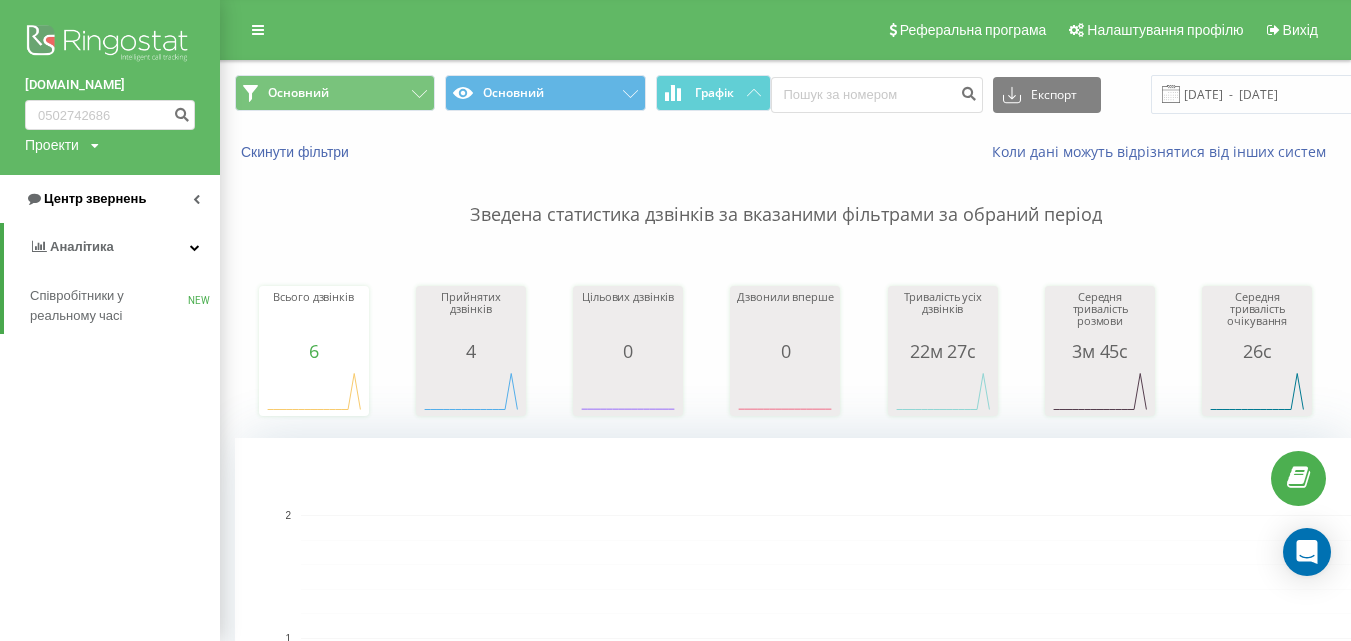 click on "Центр звернень" at bounding box center [95, 198] 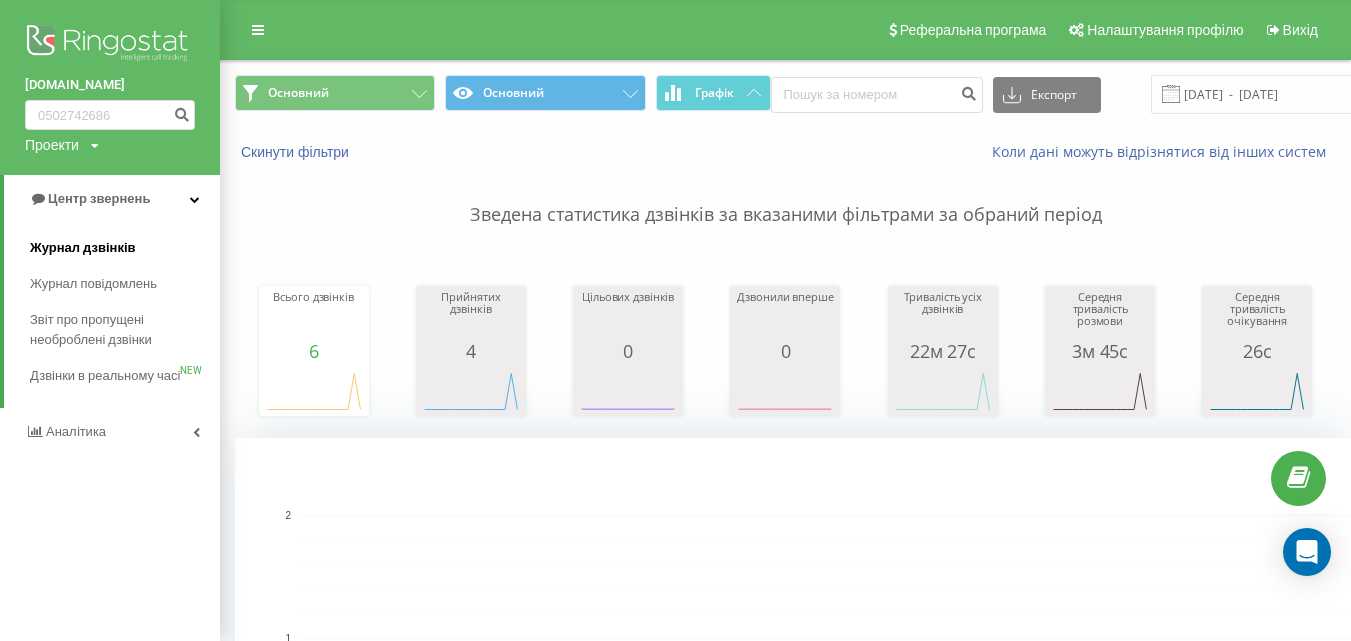 click on "Журнал дзвінків" at bounding box center [83, 248] 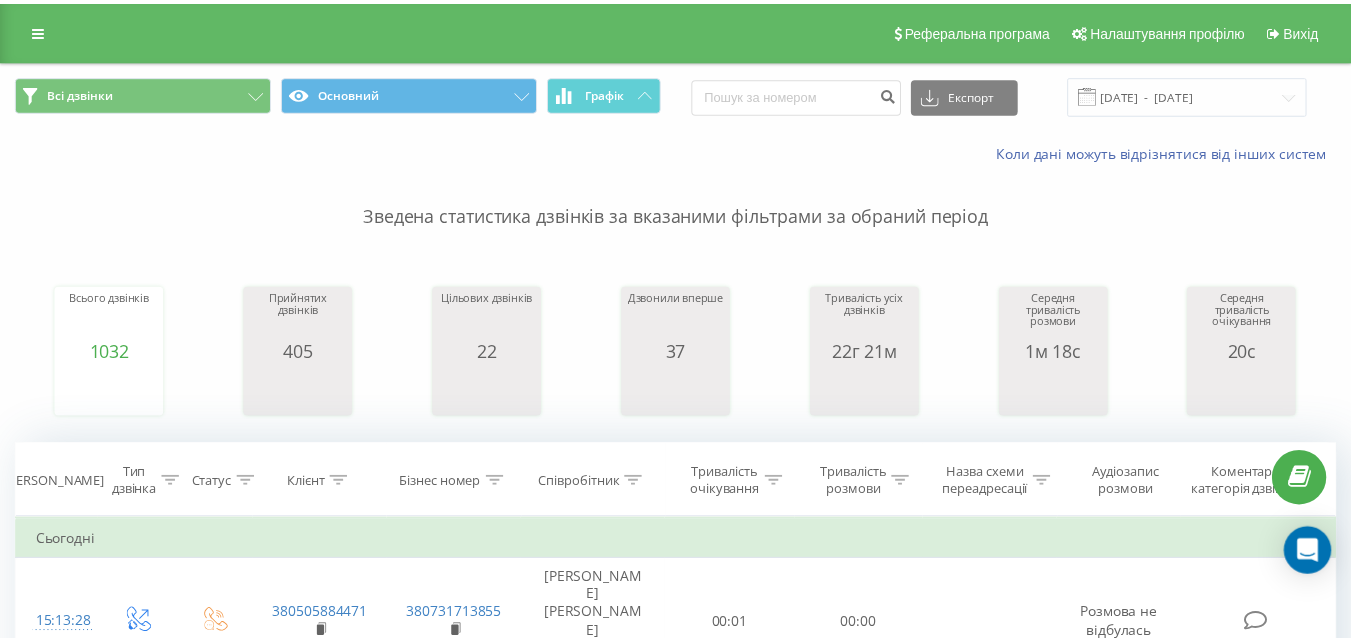scroll, scrollTop: 0, scrollLeft: 0, axis: both 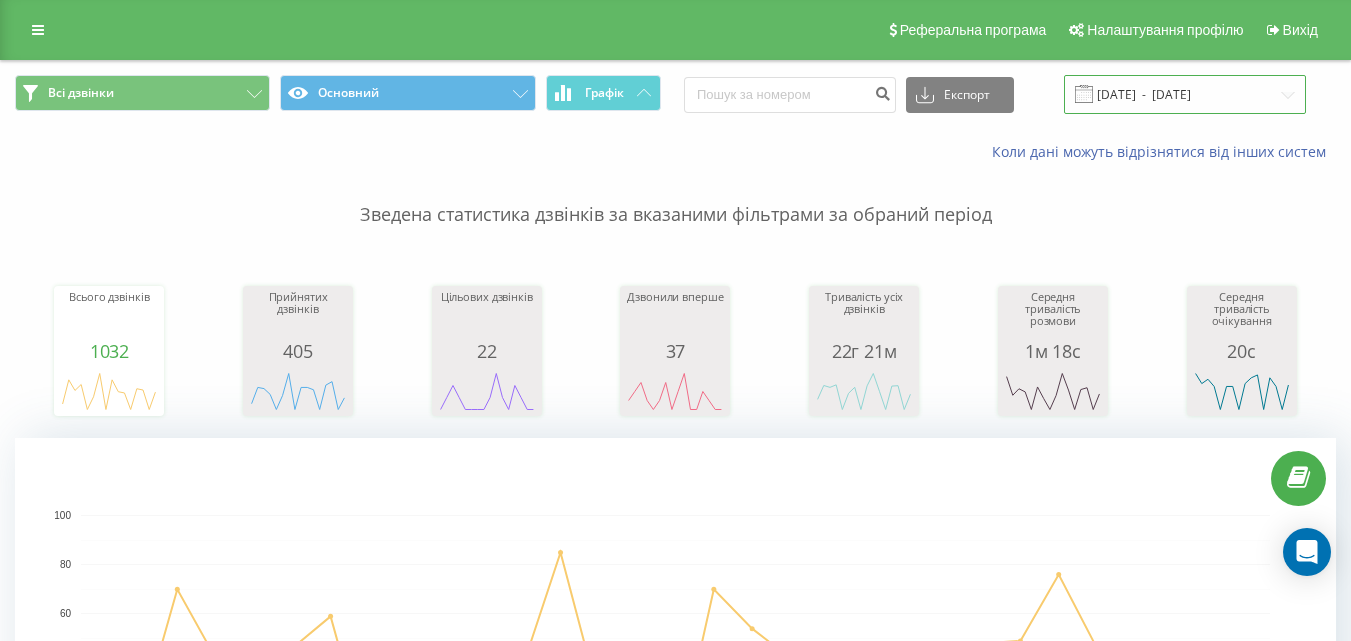 click on "21.06.2025  -  21.07.2025" at bounding box center [1185, 94] 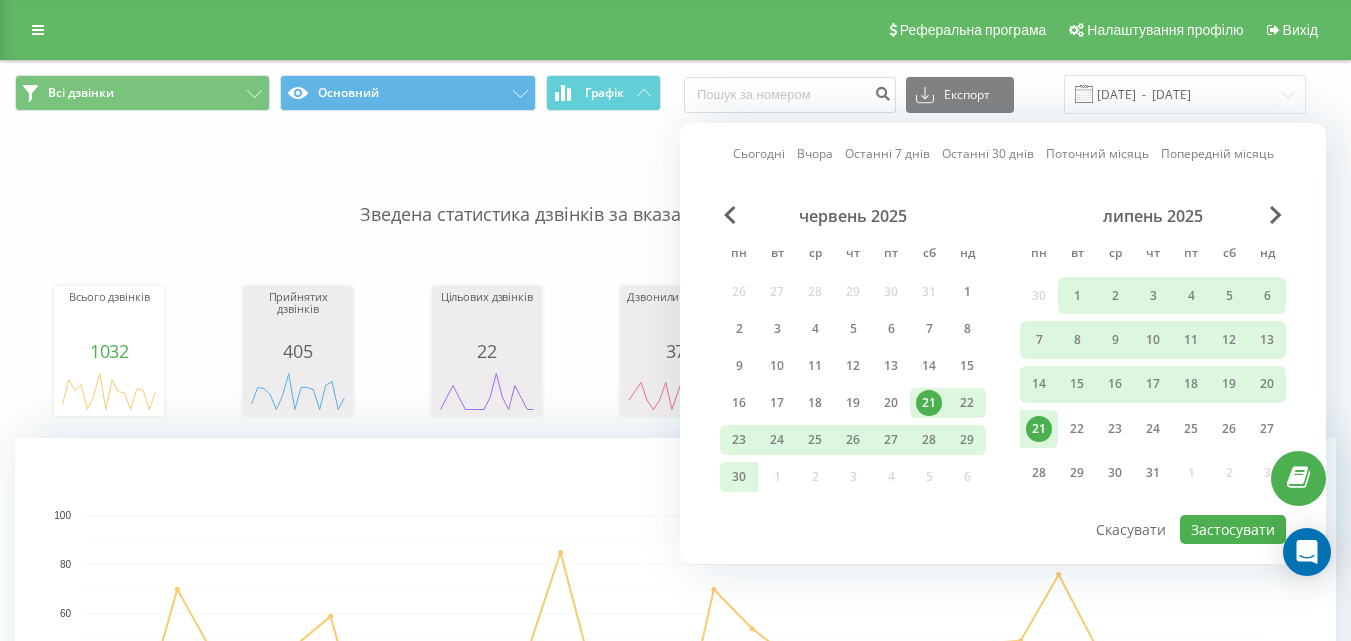 click on "21" at bounding box center [1039, 429] 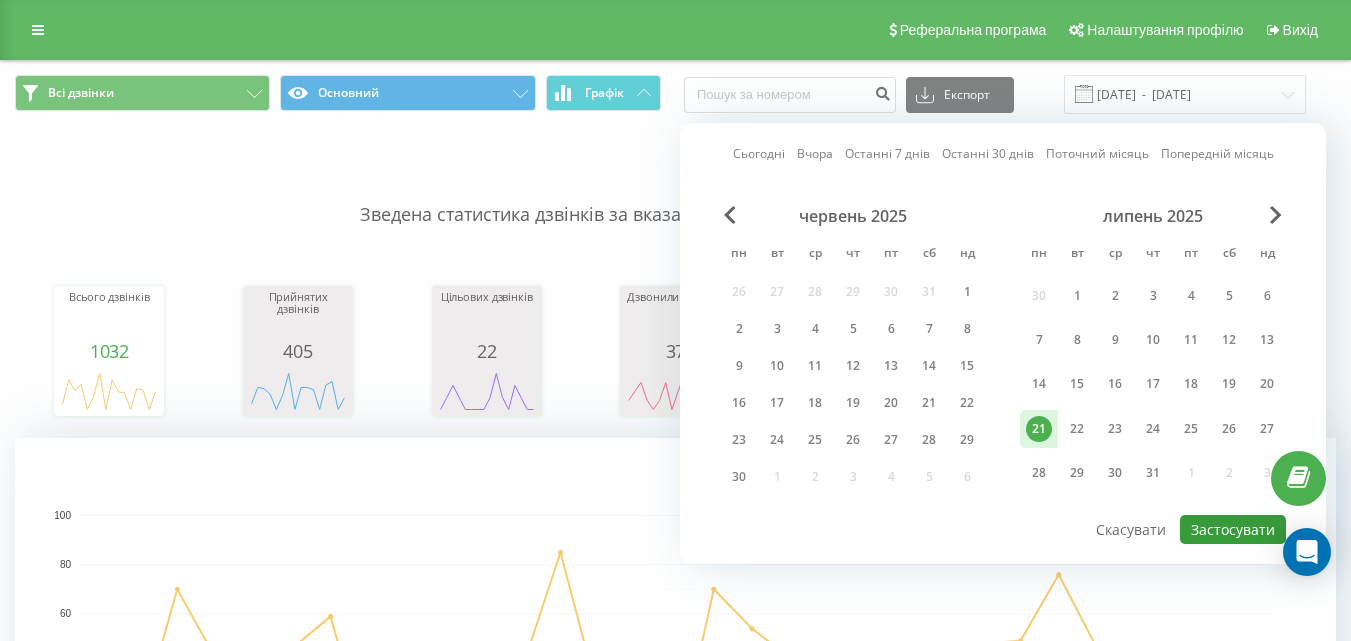 click on "Застосувати" at bounding box center [1233, 529] 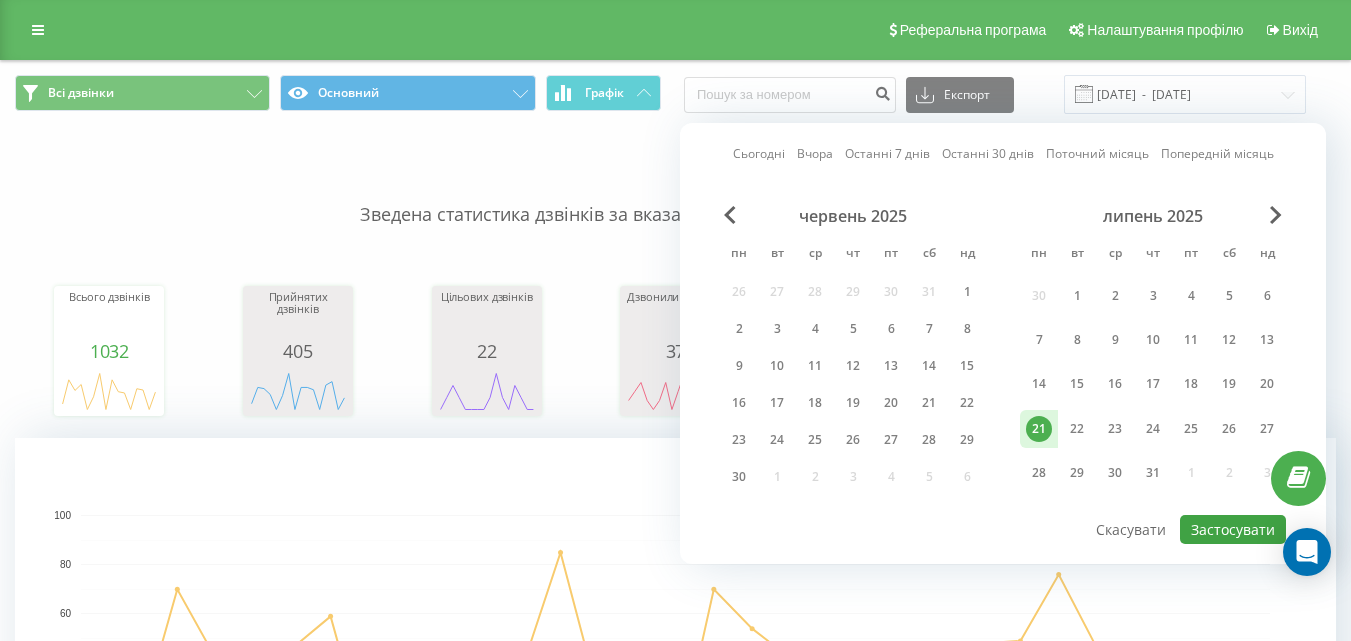 type on "[DATE]  -  [DATE]" 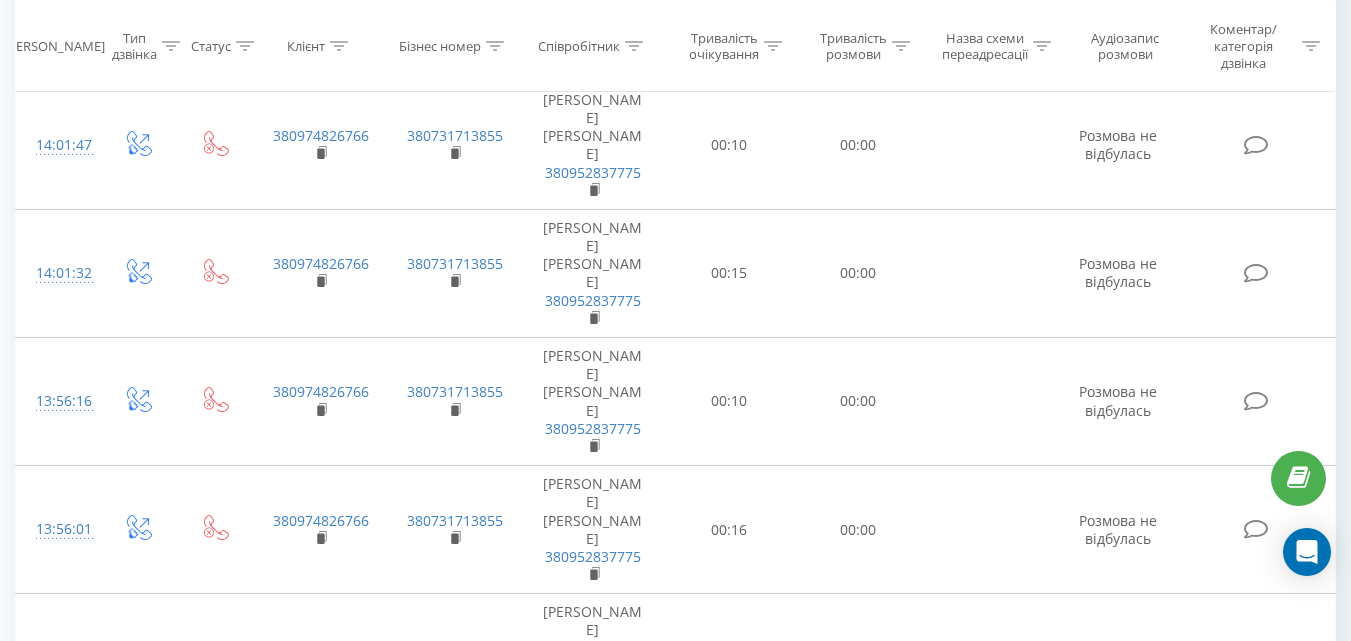 scroll, scrollTop: 2725, scrollLeft: 0, axis: vertical 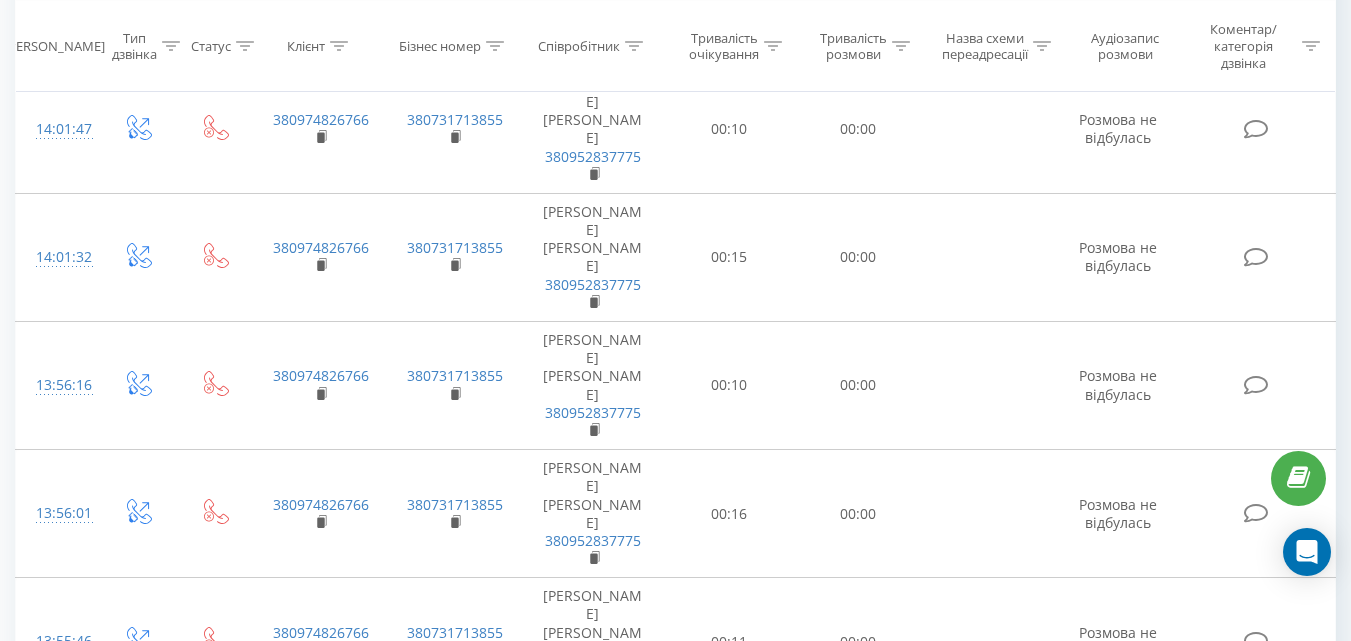 click at bounding box center [191, 1520] 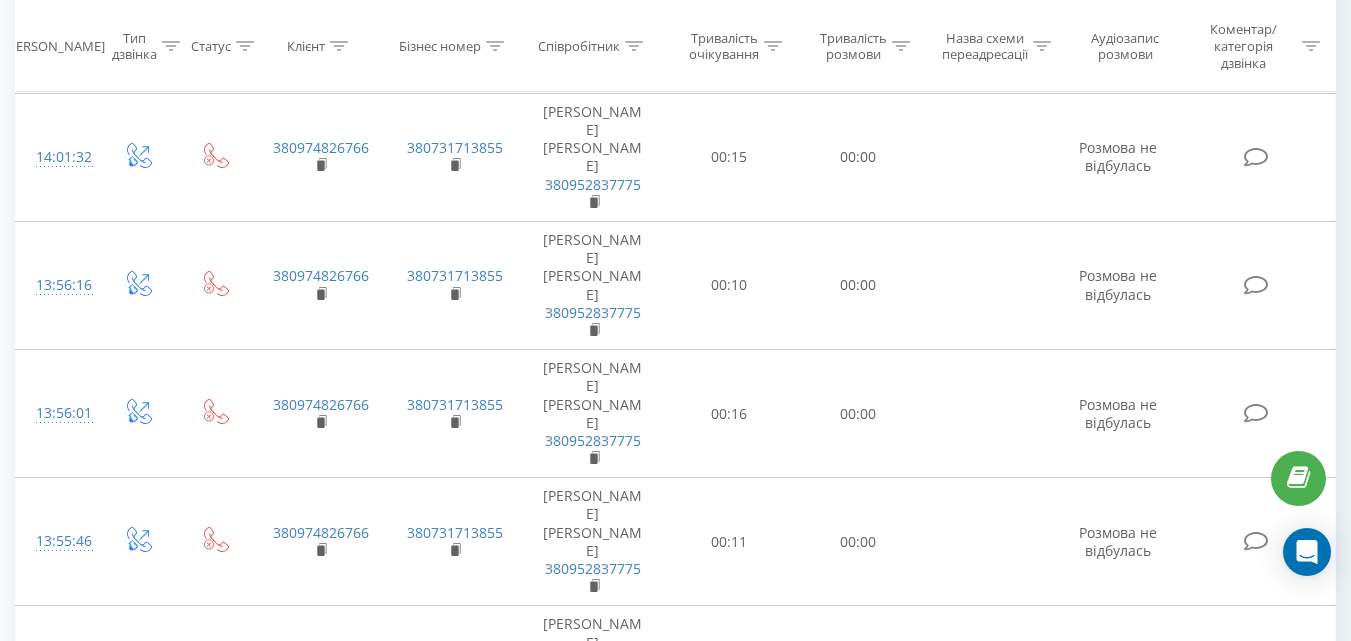 scroll, scrollTop: 3025, scrollLeft: 0, axis: vertical 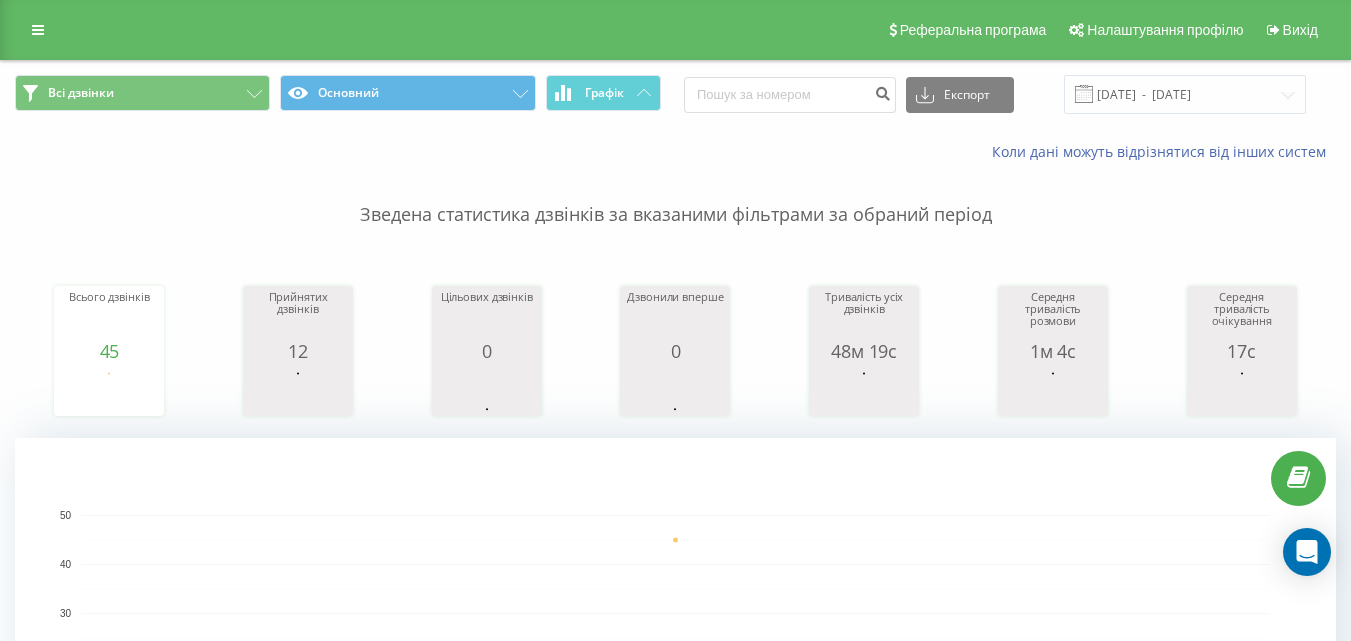 click on "Зведена статистика дзвінків за вказаними фільтрами за обраний період" at bounding box center [675, 195] 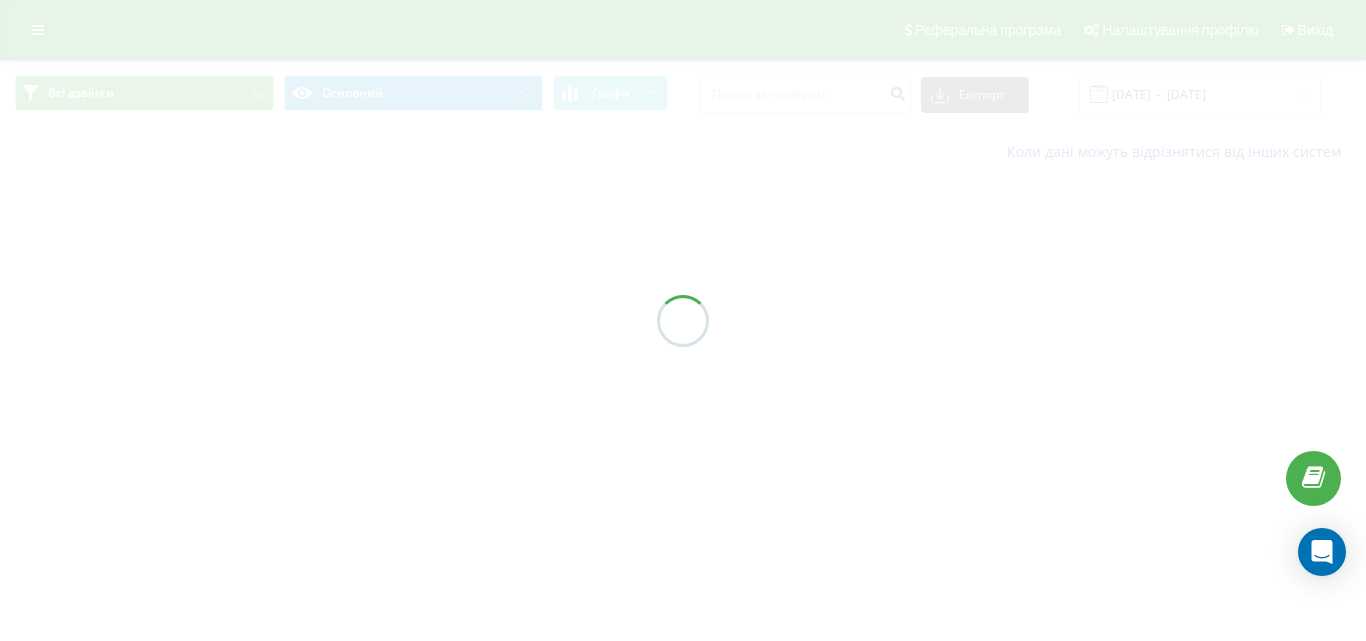 scroll, scrollTop: 0, scrollLeft: 0, axis: both 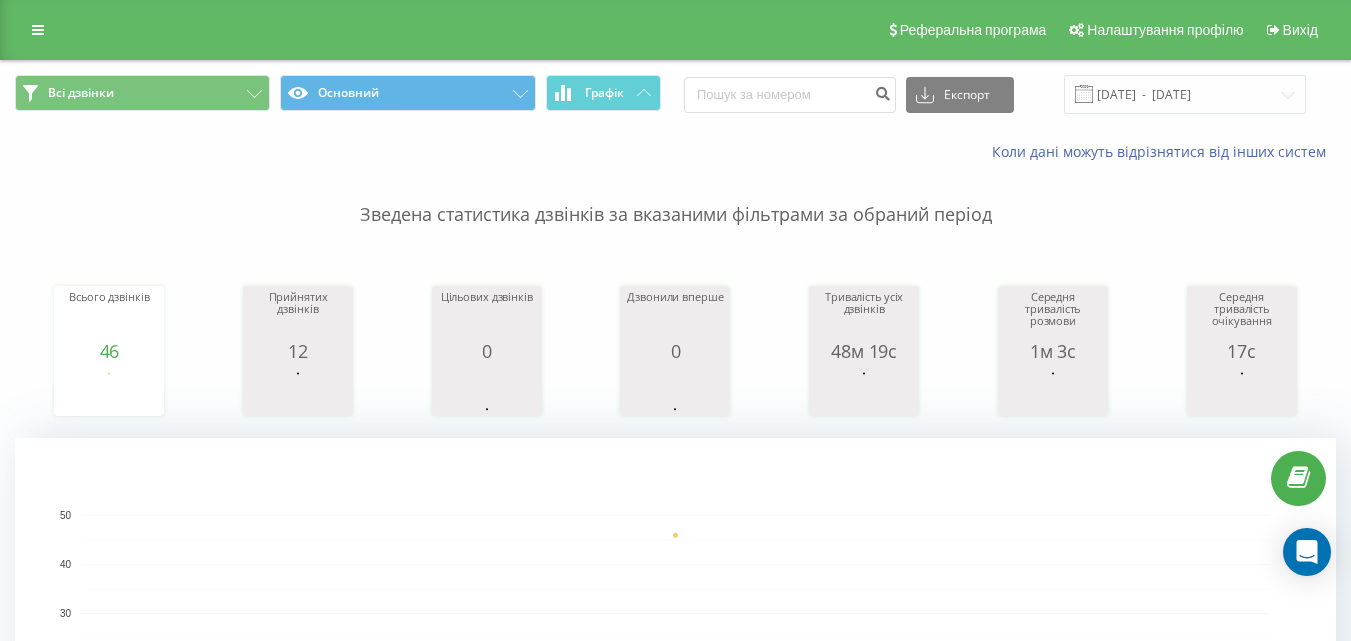 click on "Коли дані можуть відрізнятися вiд інших систем" at bounding box center [675, 152] 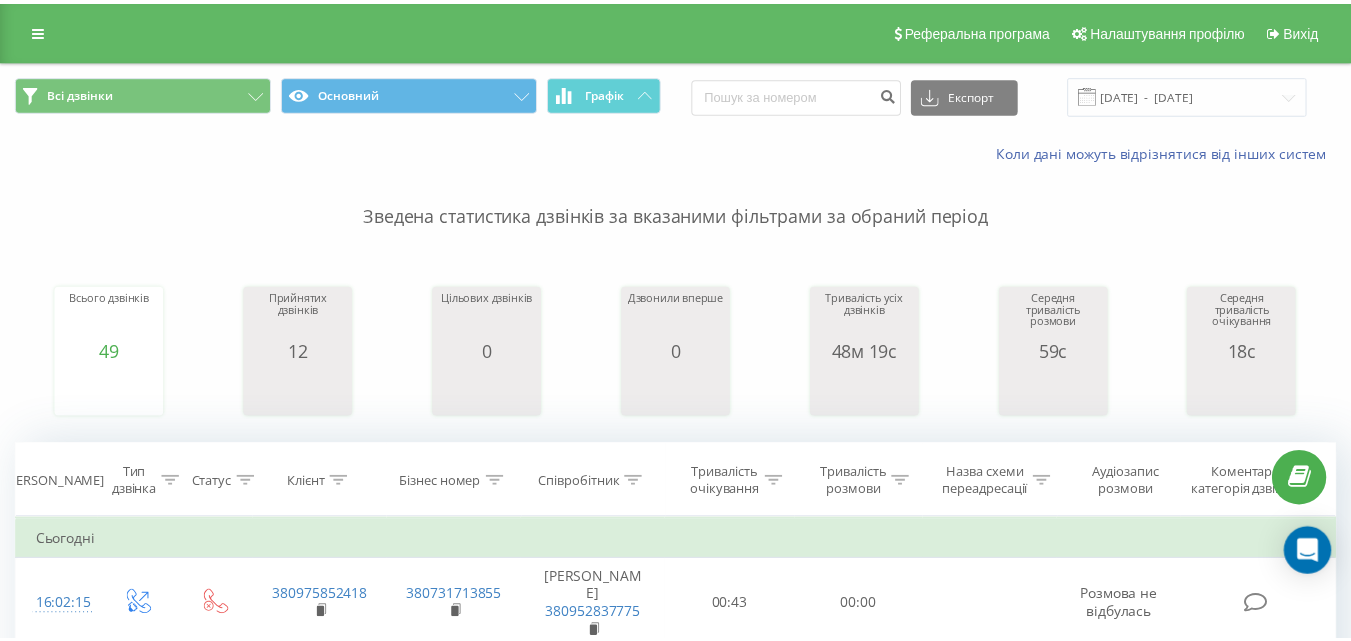 scroll, scrollTop: 0, scrollLeft: 0, axis: both 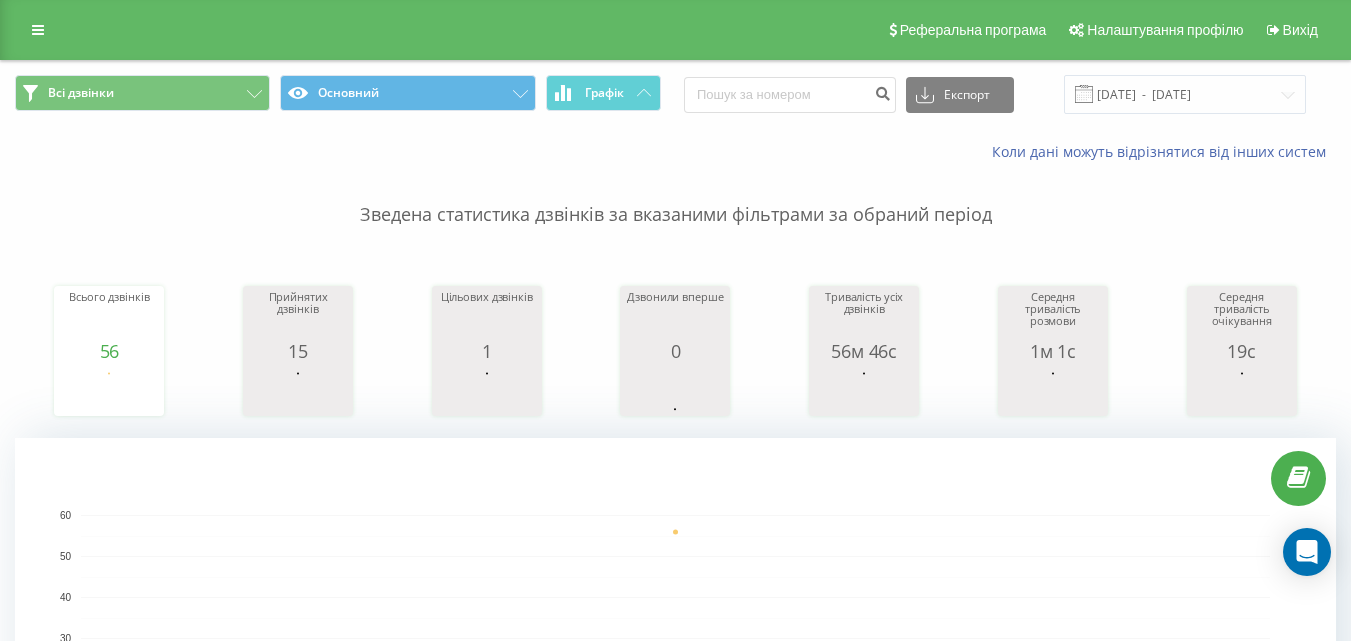 click on "Зведена статистика дзвінків за вказаними фільтрами за обраний період" at bounding box center [675, 195] 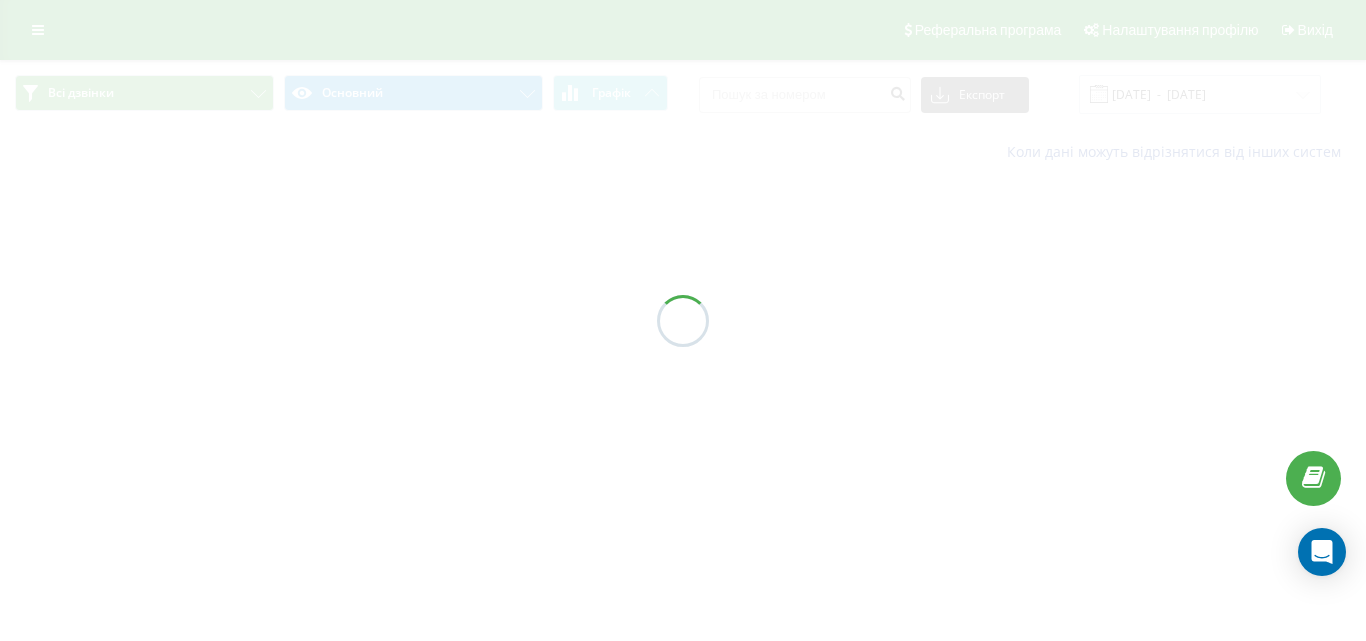 scroll, scrollTop: 0, scrollLeft: 0, axis: both 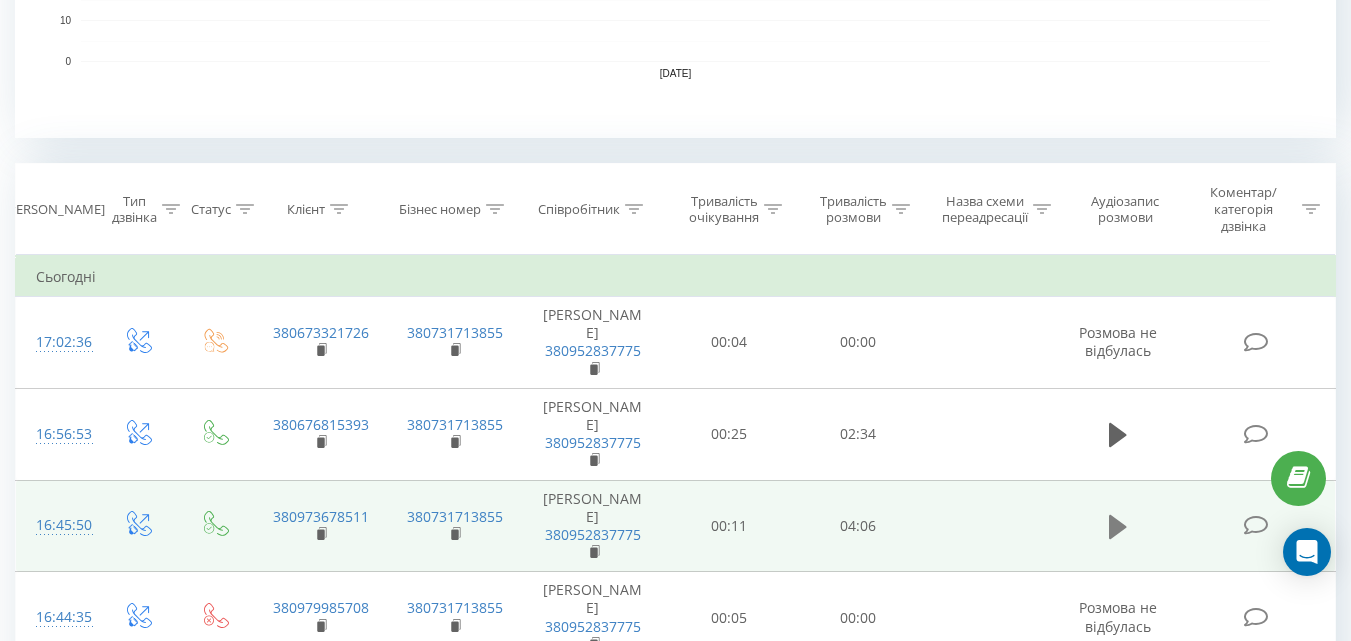 click 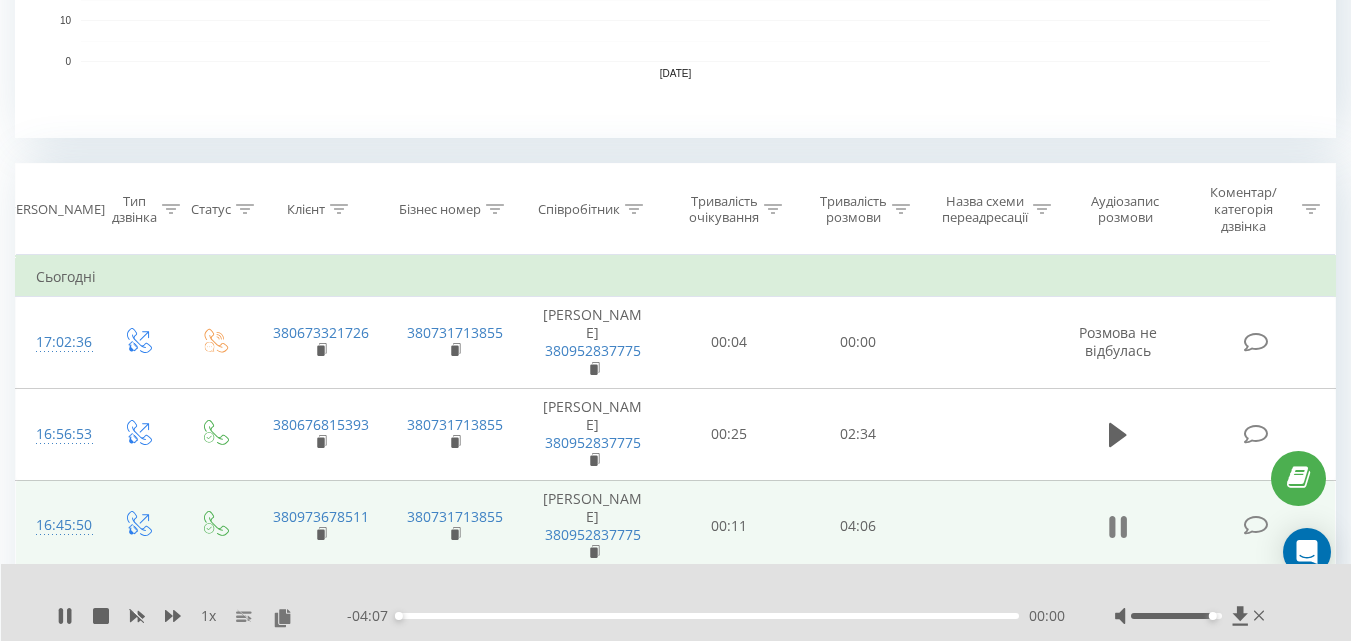 click 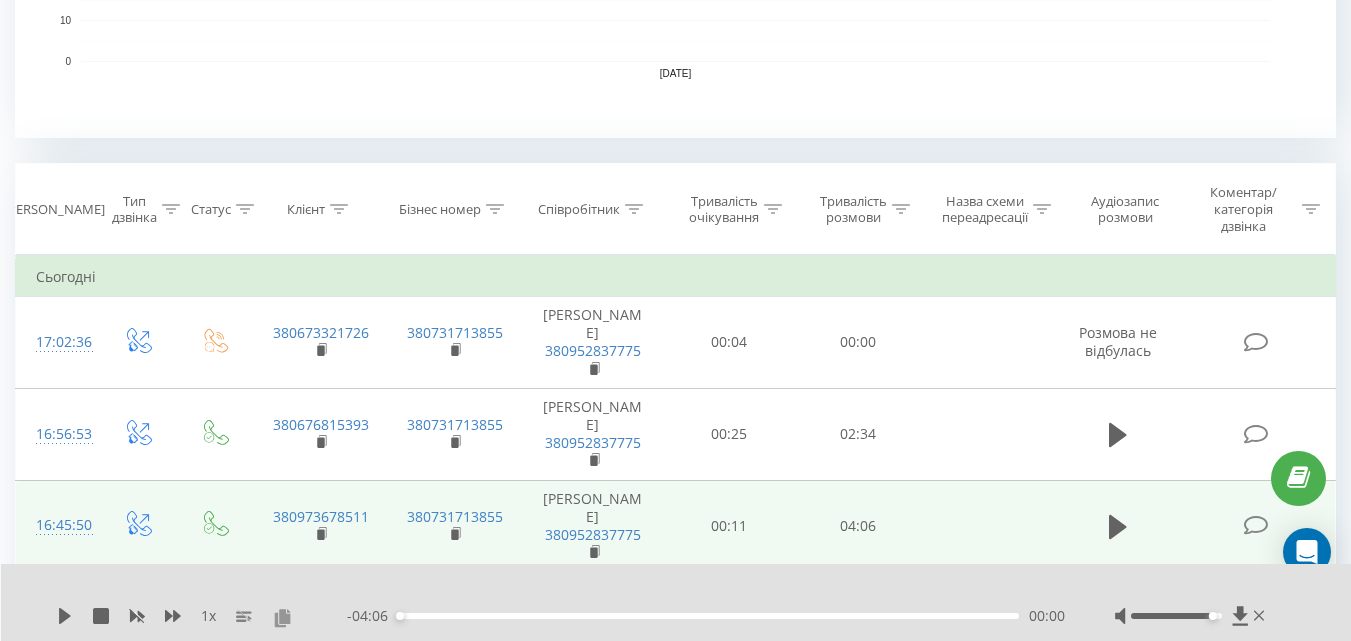 click at bounding box center (282, 617) 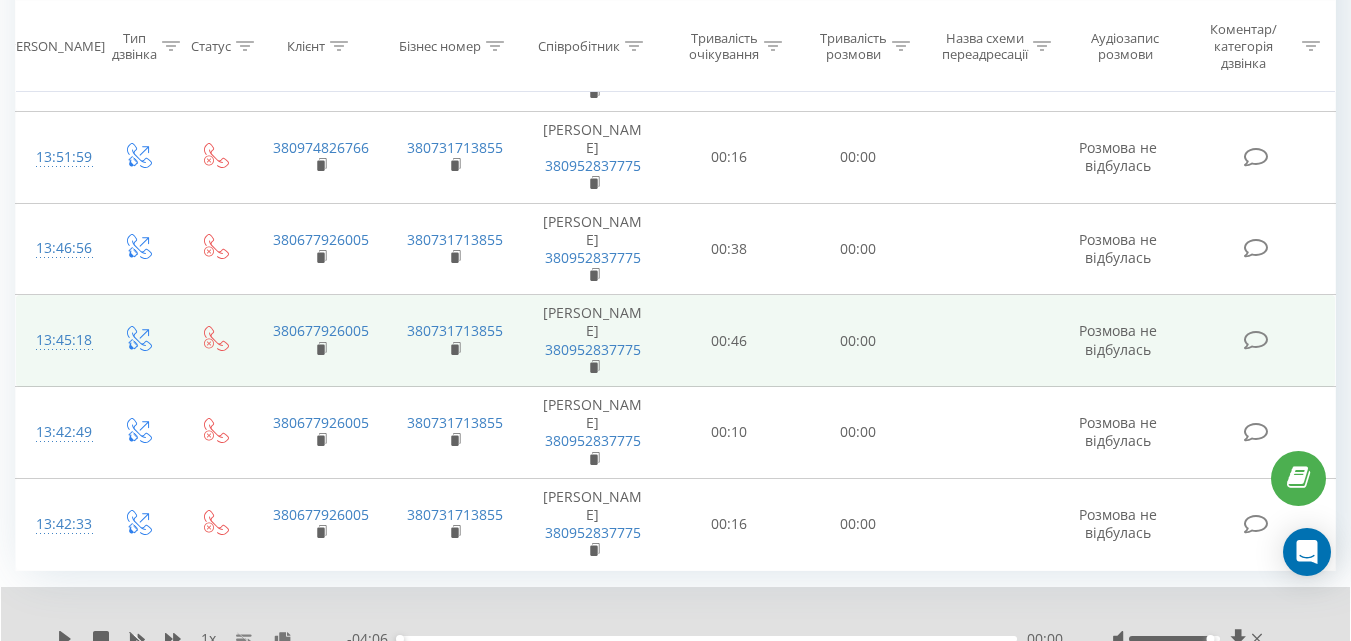 scroll, scrollTop: 5096, scrollLeft: 0, axis: vertical 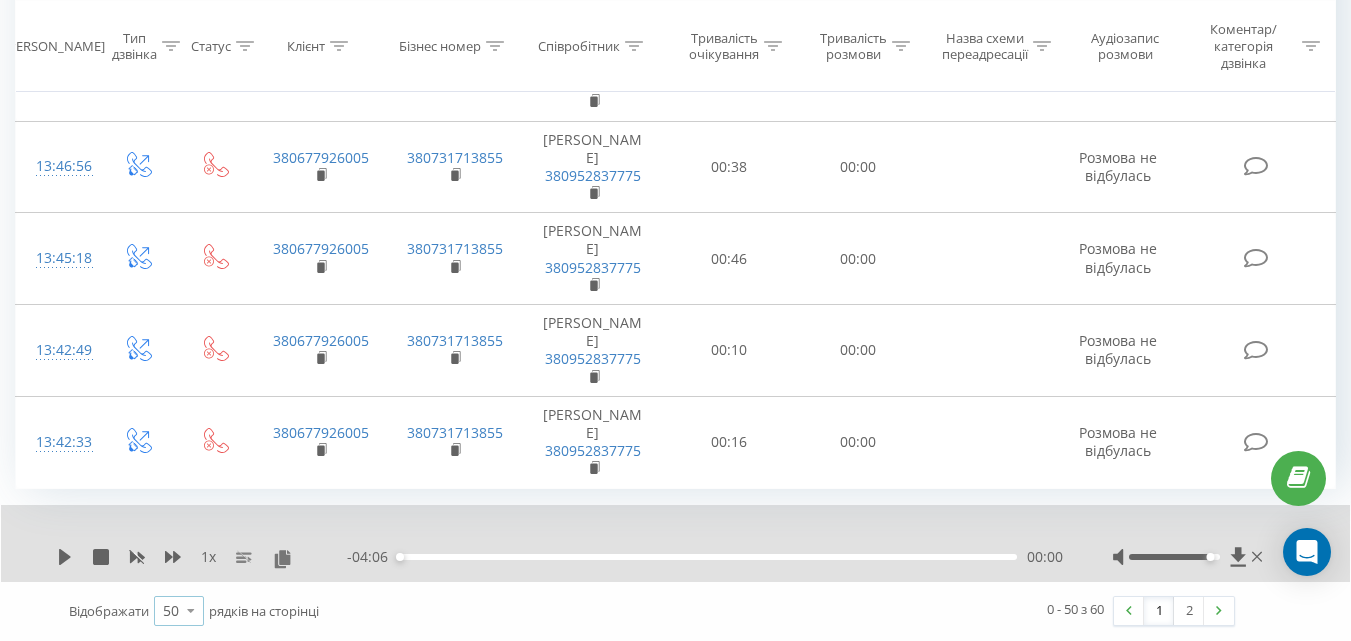 click at bounding box center [191, 610] 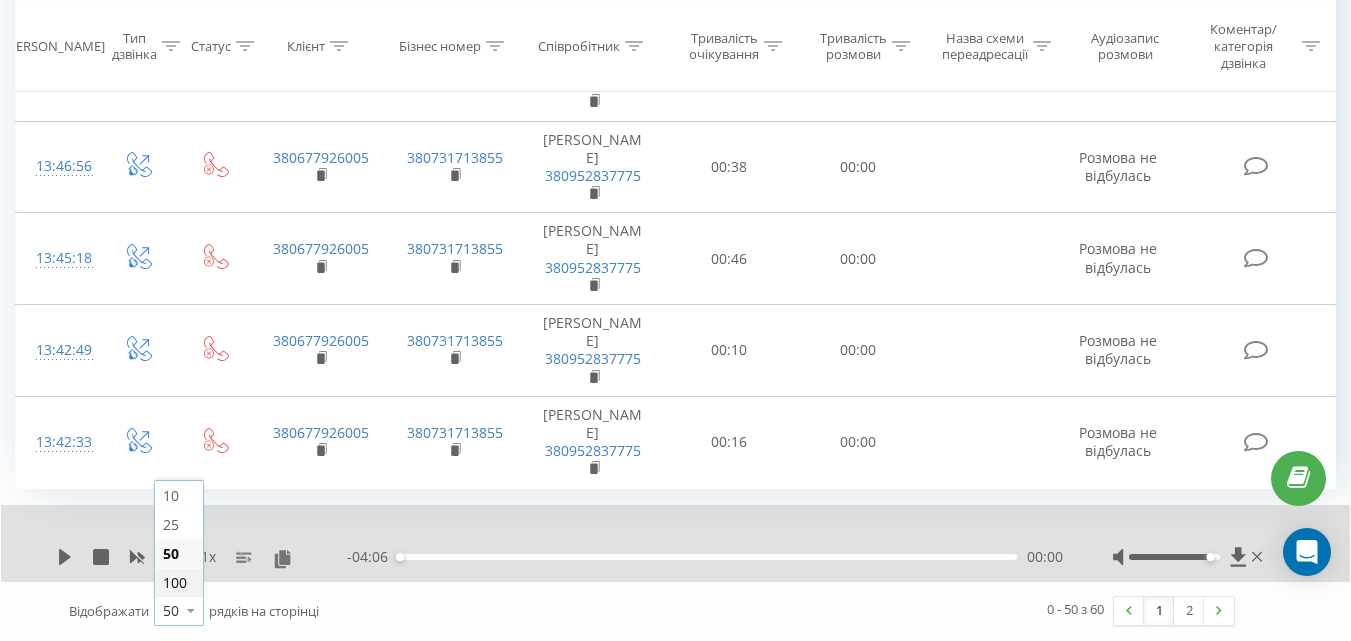 click on "100" at bounding box center (175, 582) 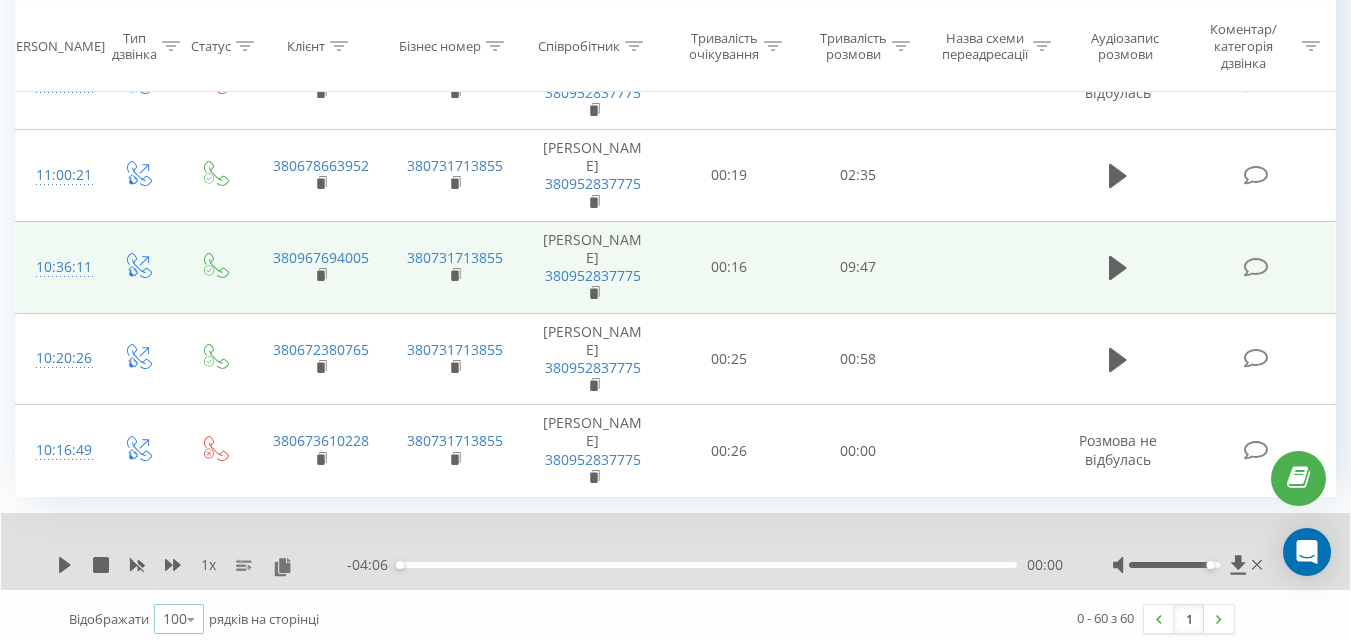 scroll, scrollTop: 6013, scrollLeft: 0, axis: vertical 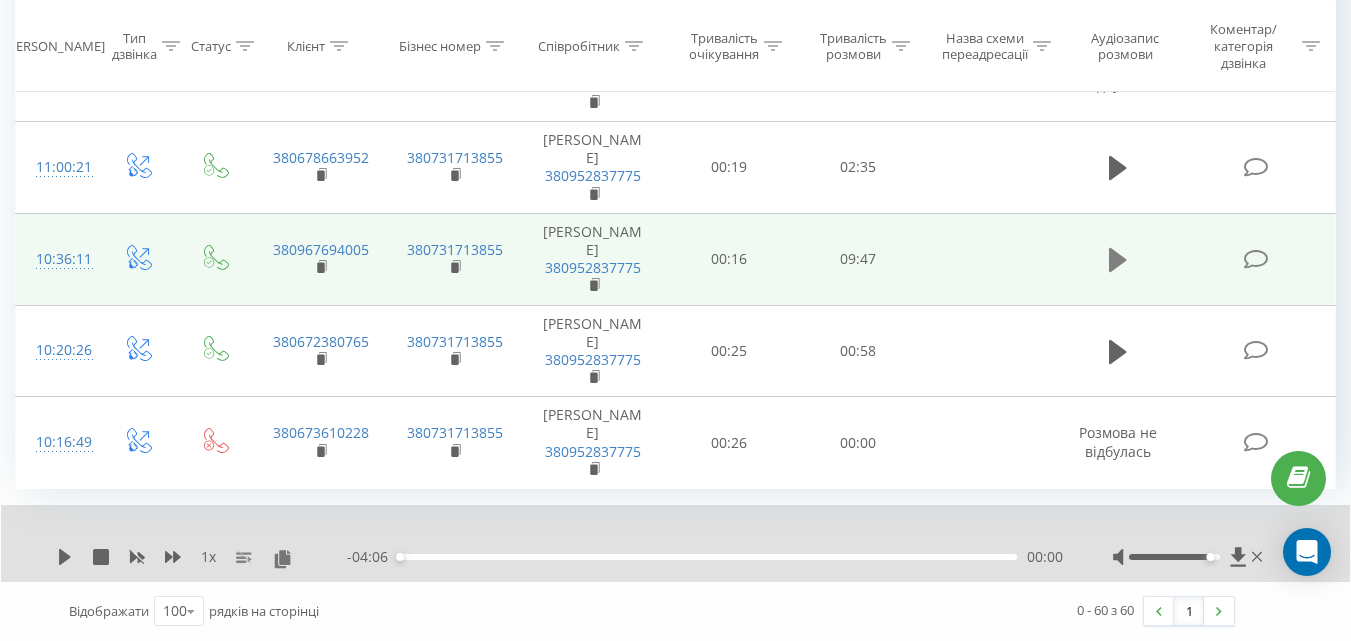 click 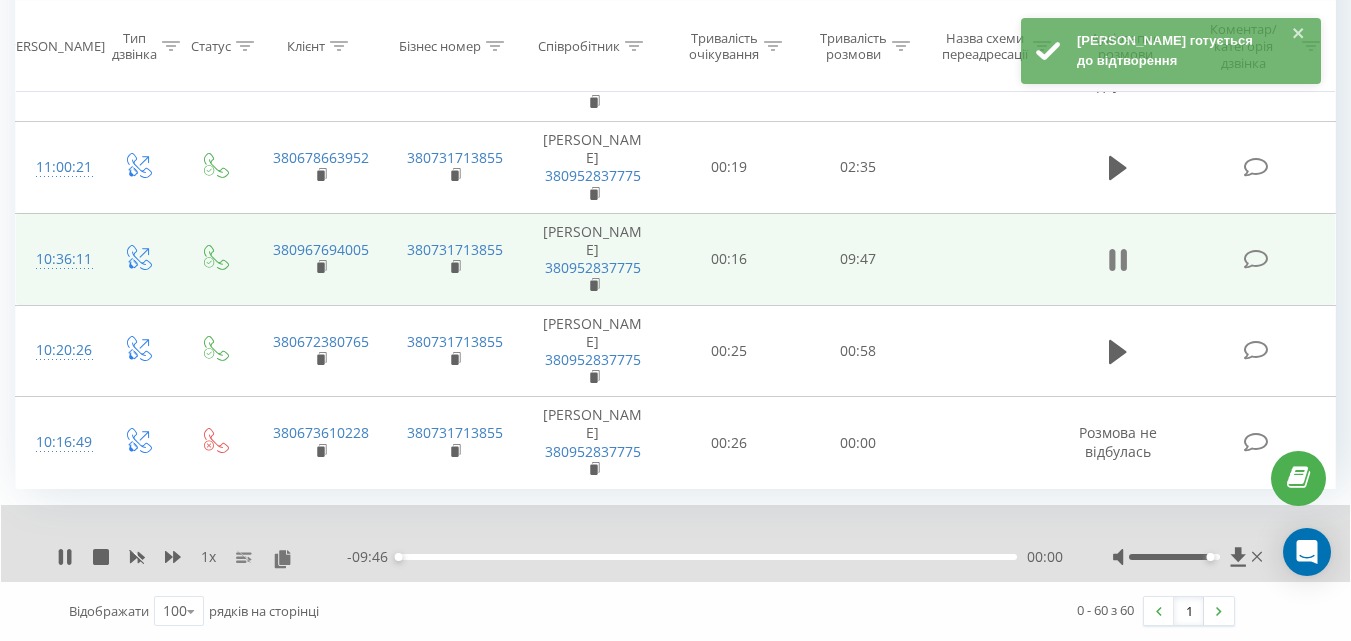 click 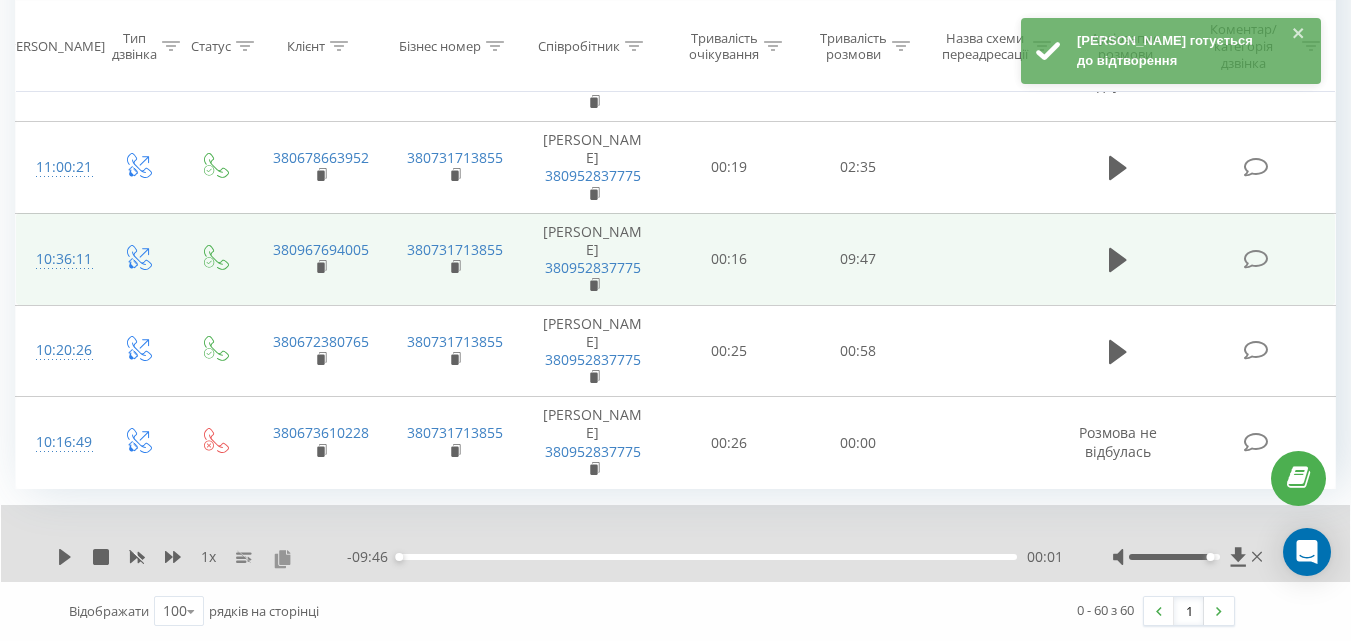click at bounding box center [282, 558] 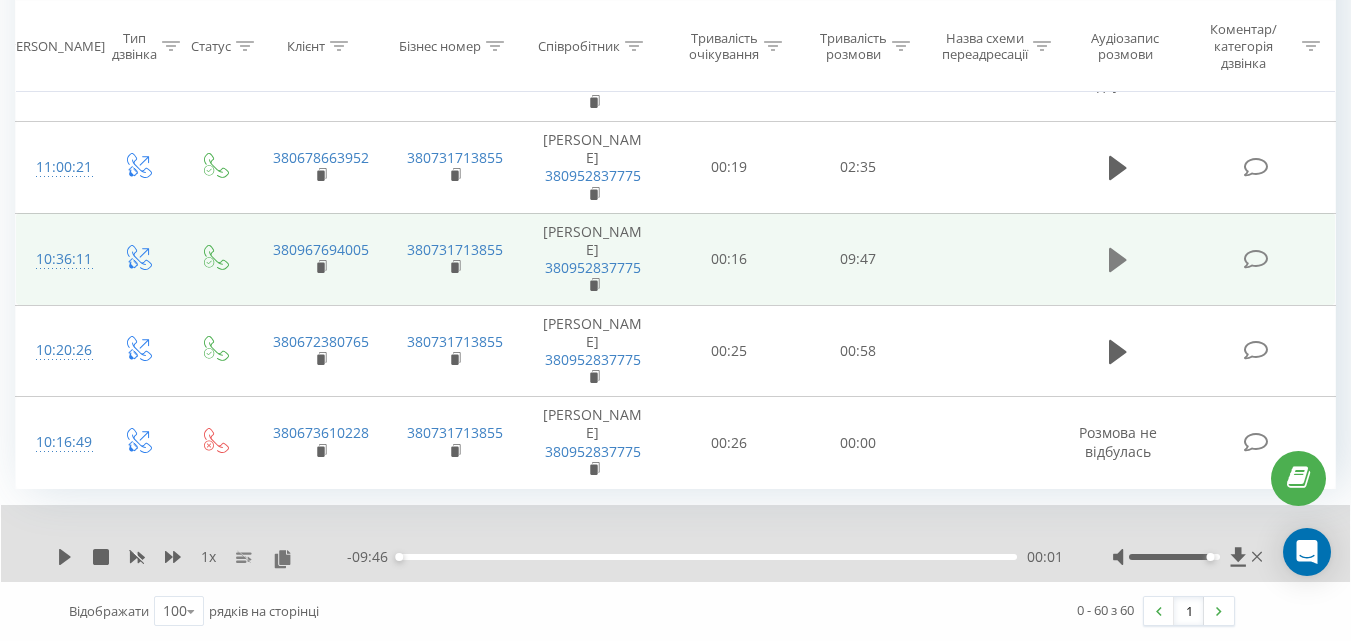 click 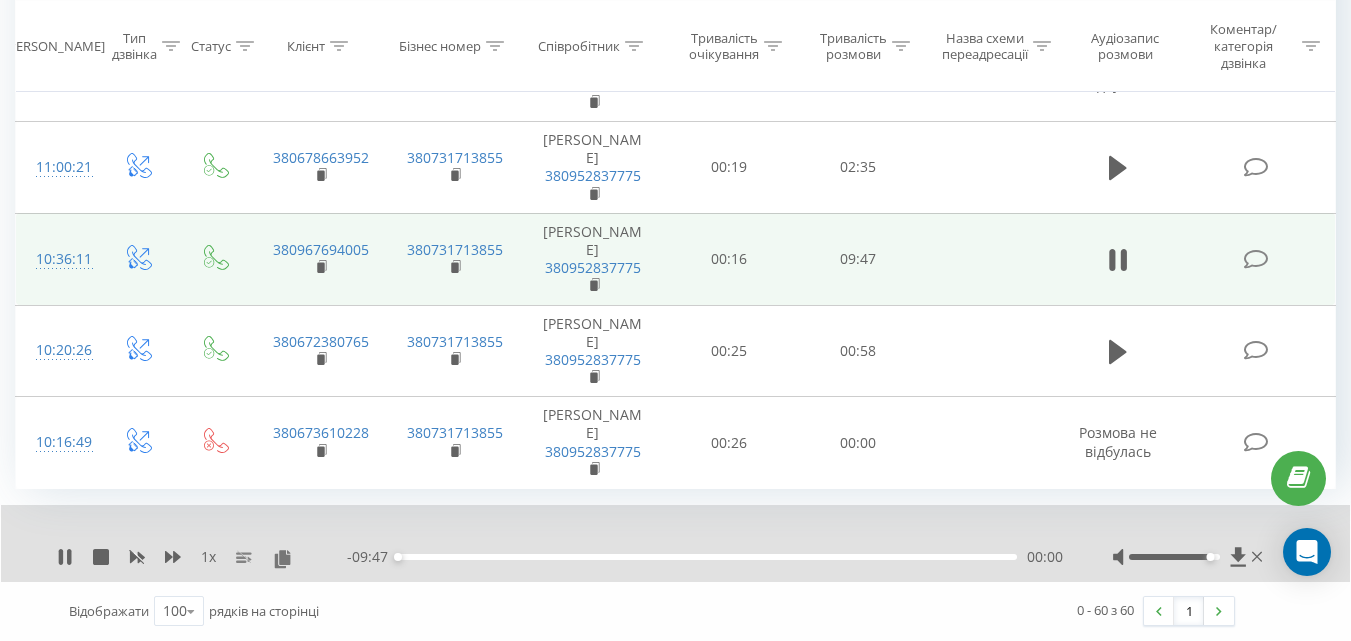 click 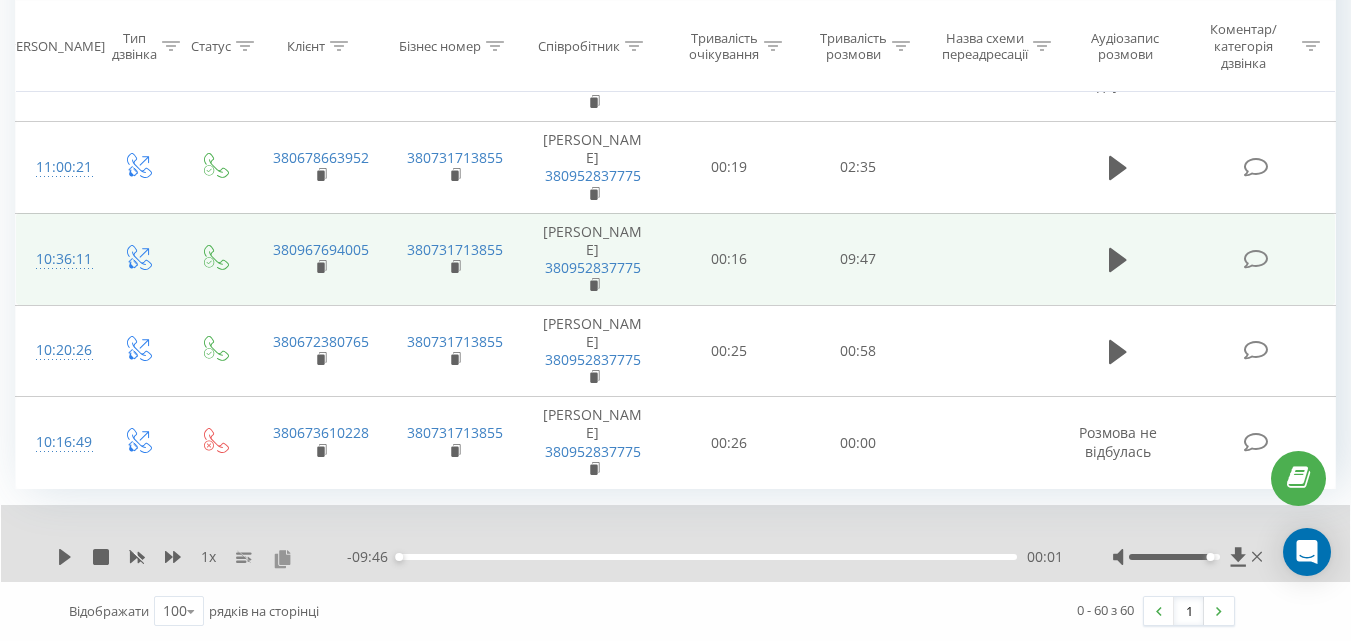 click at bounding box center (282, 558) 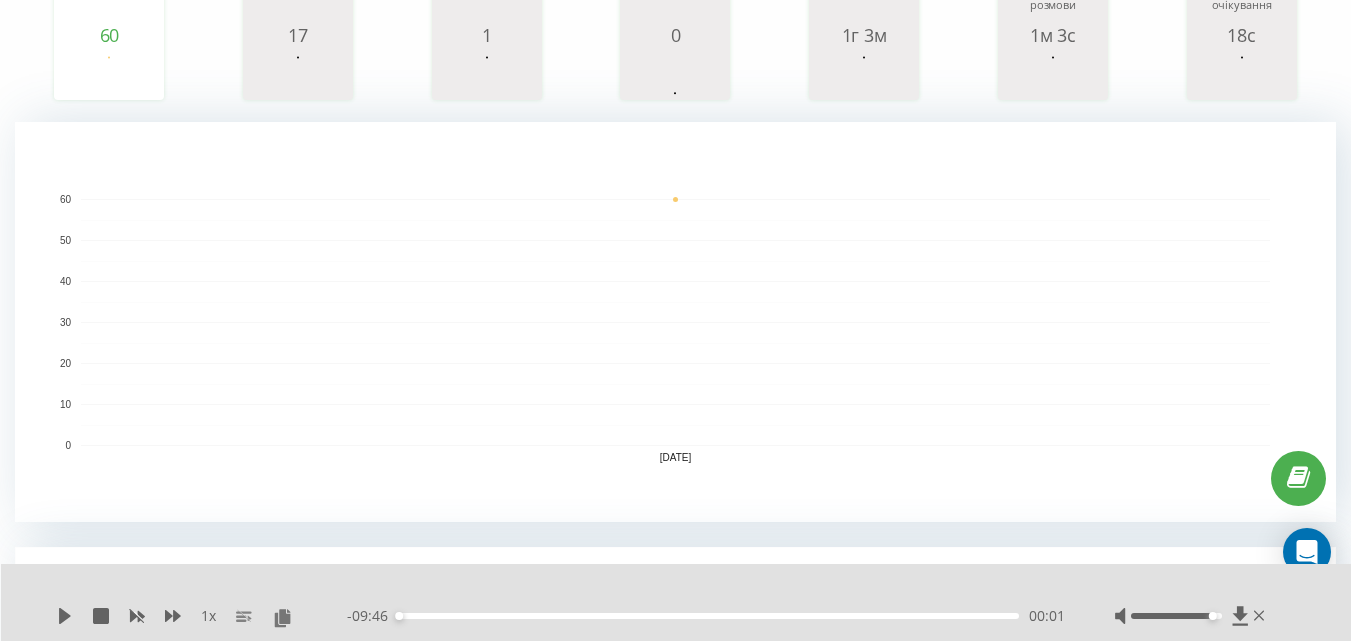 scroll, scrollTop: 0, scrollLeft: 0, axis: both 